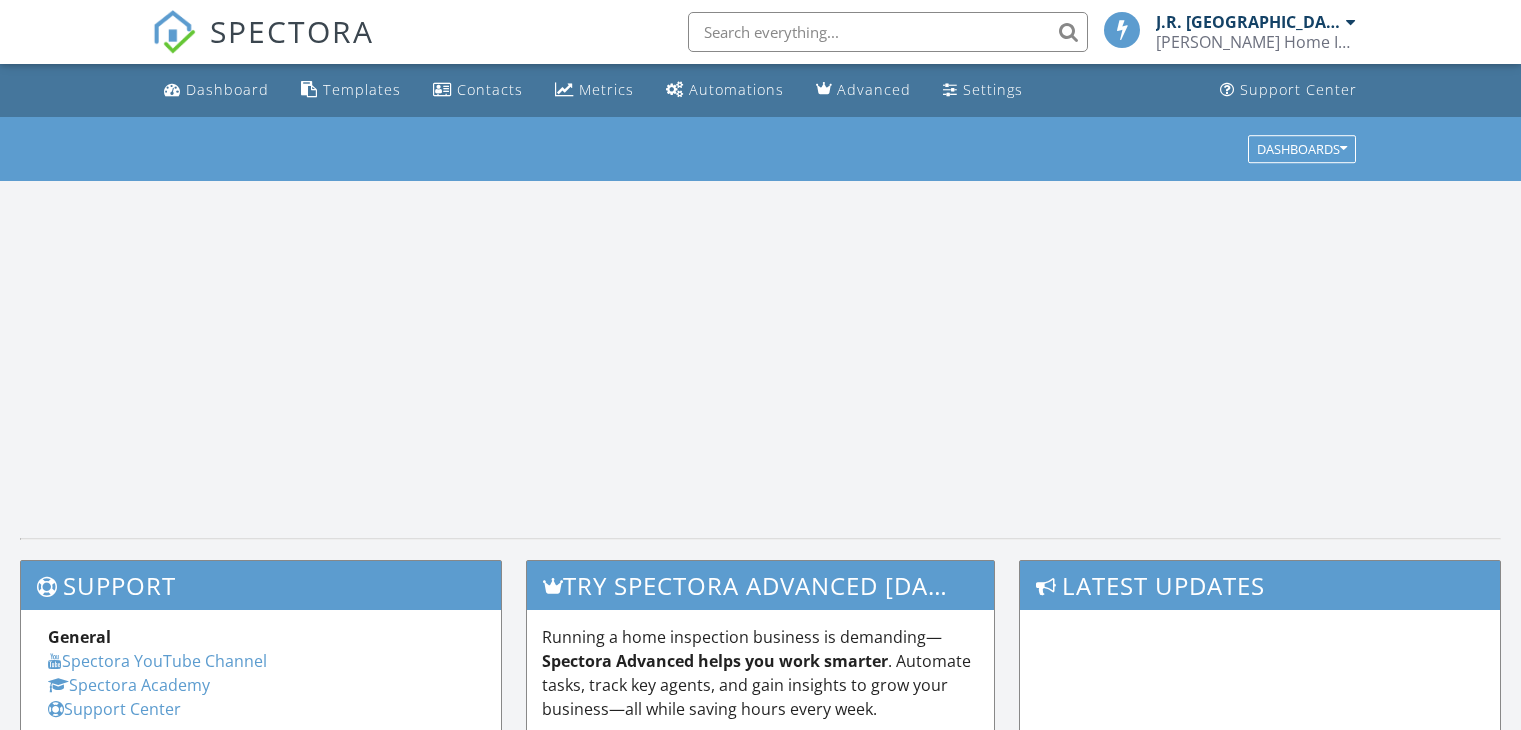 scroll, scrollTop: 0, scrollLeft: 0, axis: both 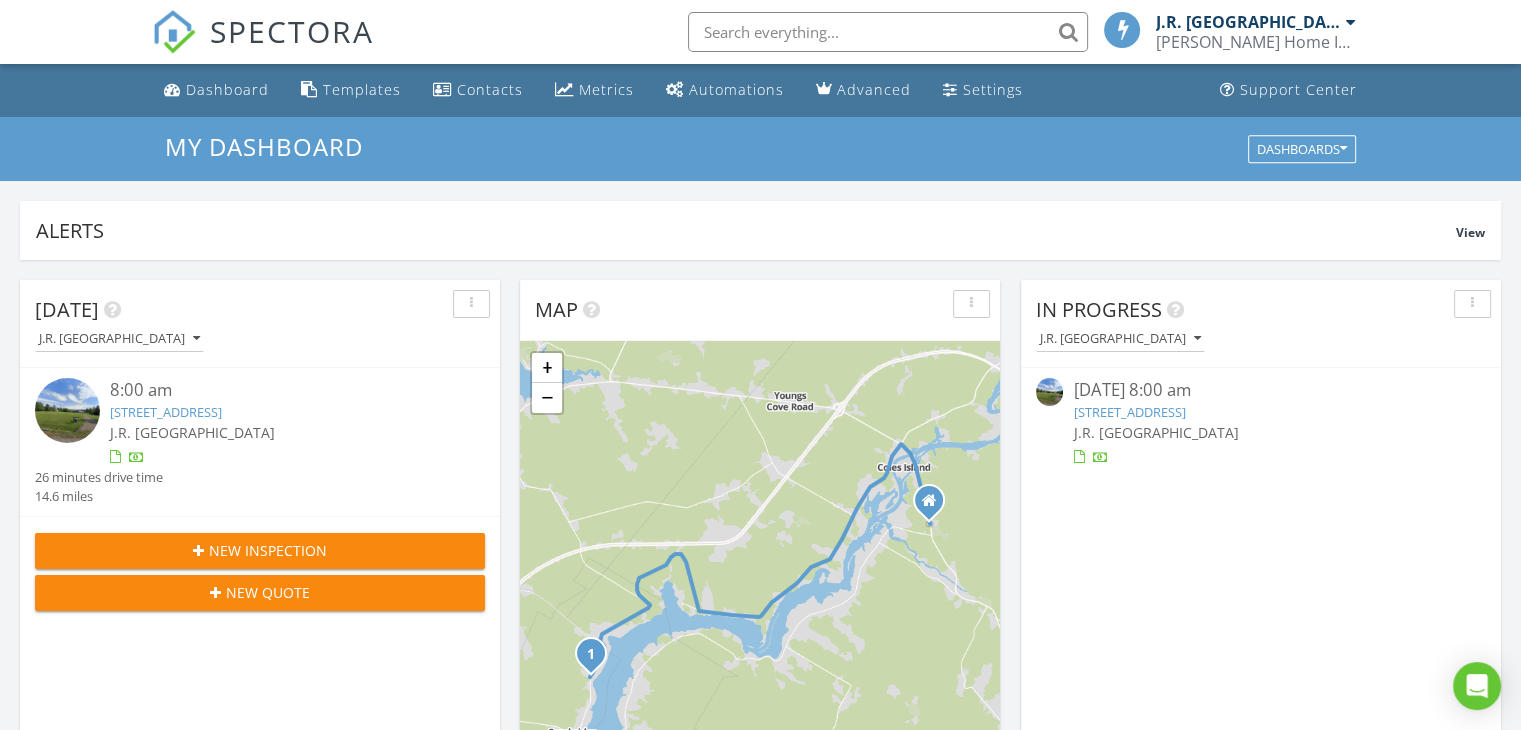click at bounding box center (67, 410) 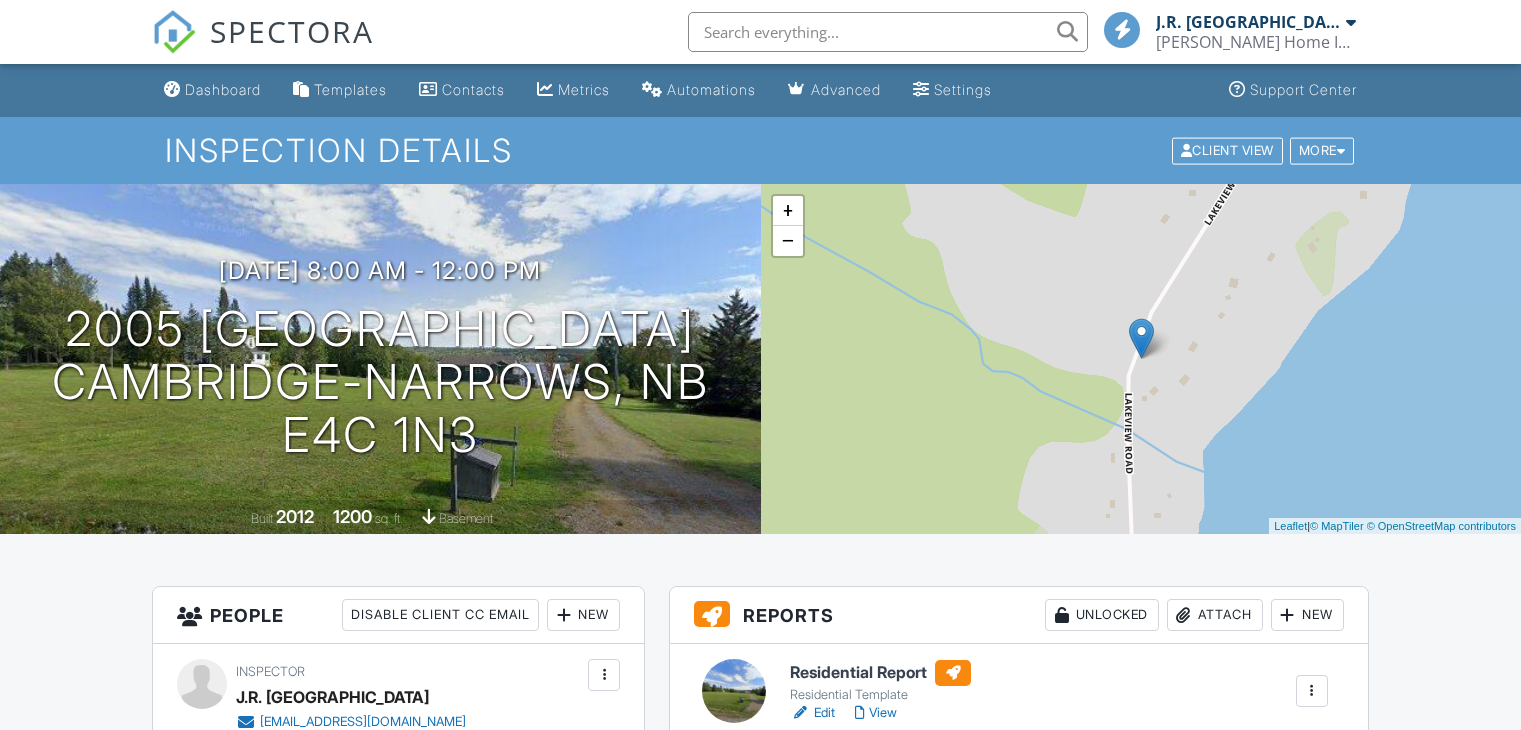 scroll, scrollTop: 378, scrollLeft: 0, axis: vertical 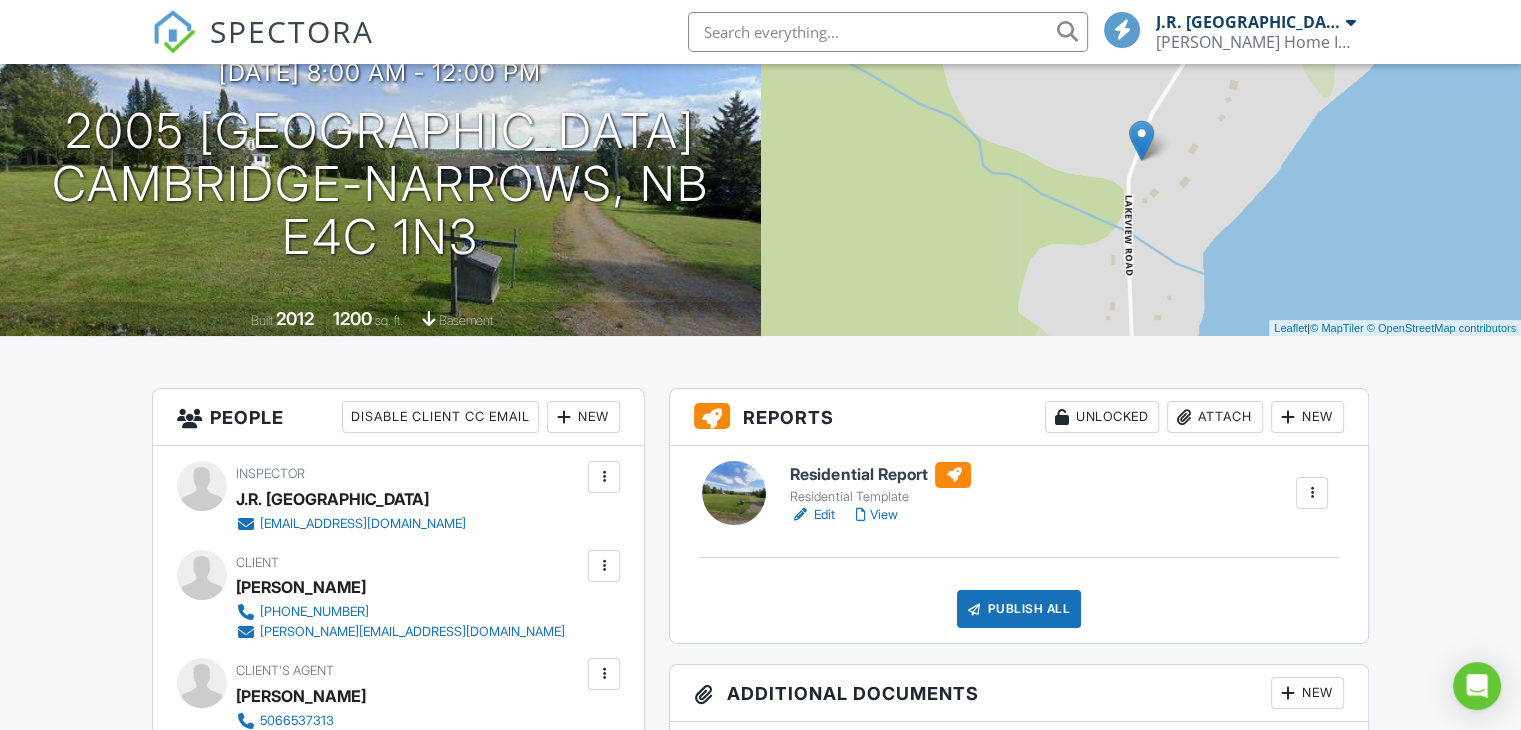 click on "Residential Report" at bounding box center [880, 475] 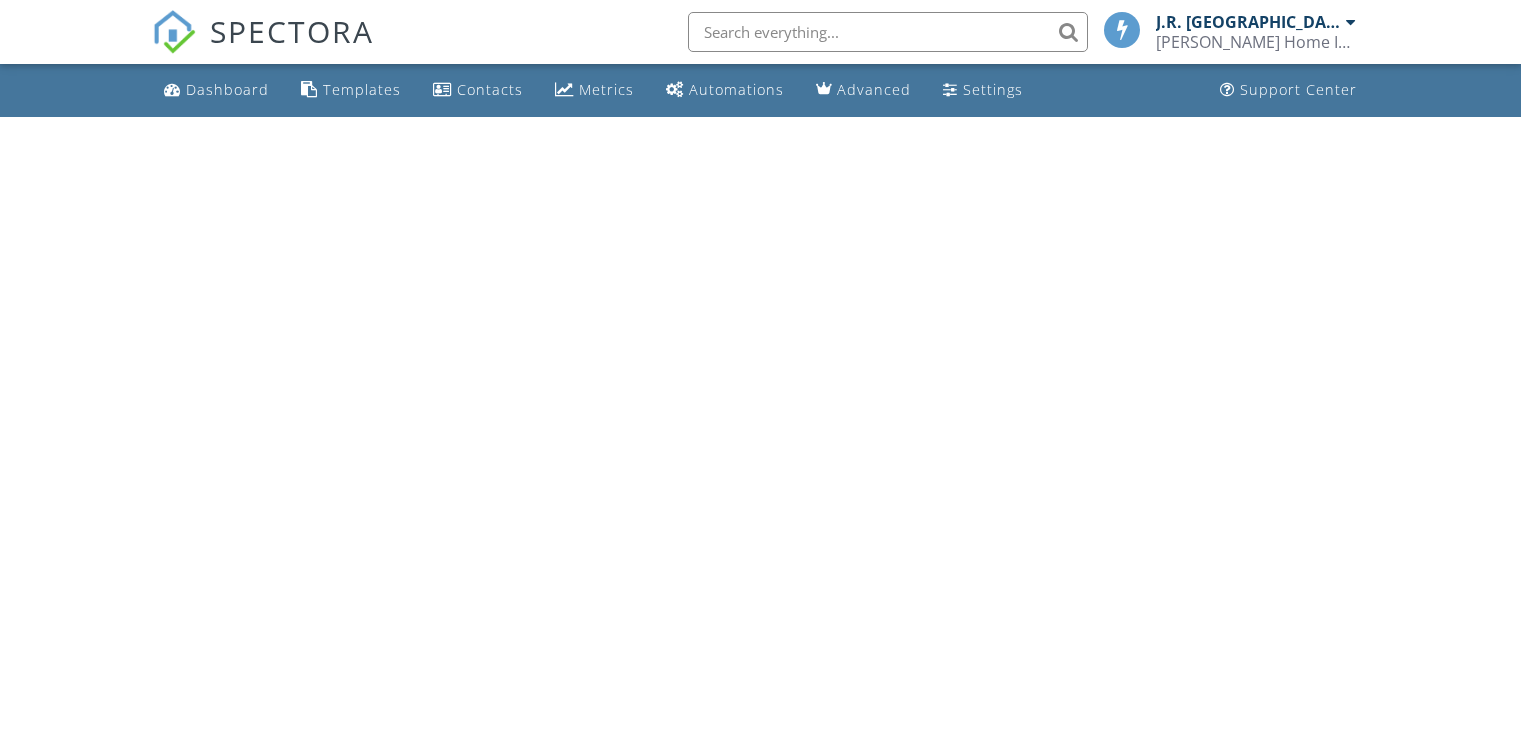 scroll, scrollTop: 0, scrollLeft: 0, axis: both 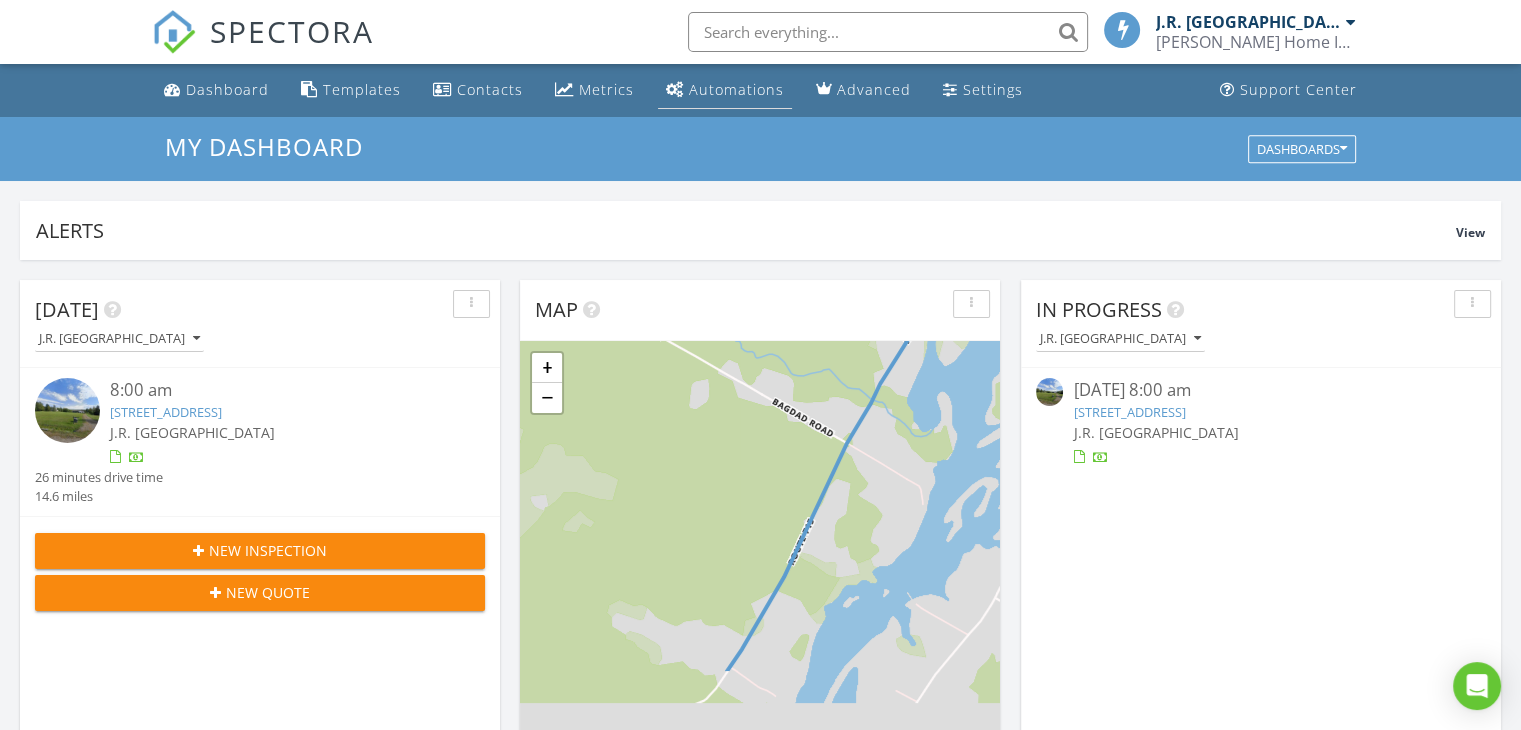 click on "Automations" at bounding box center (736, 89) 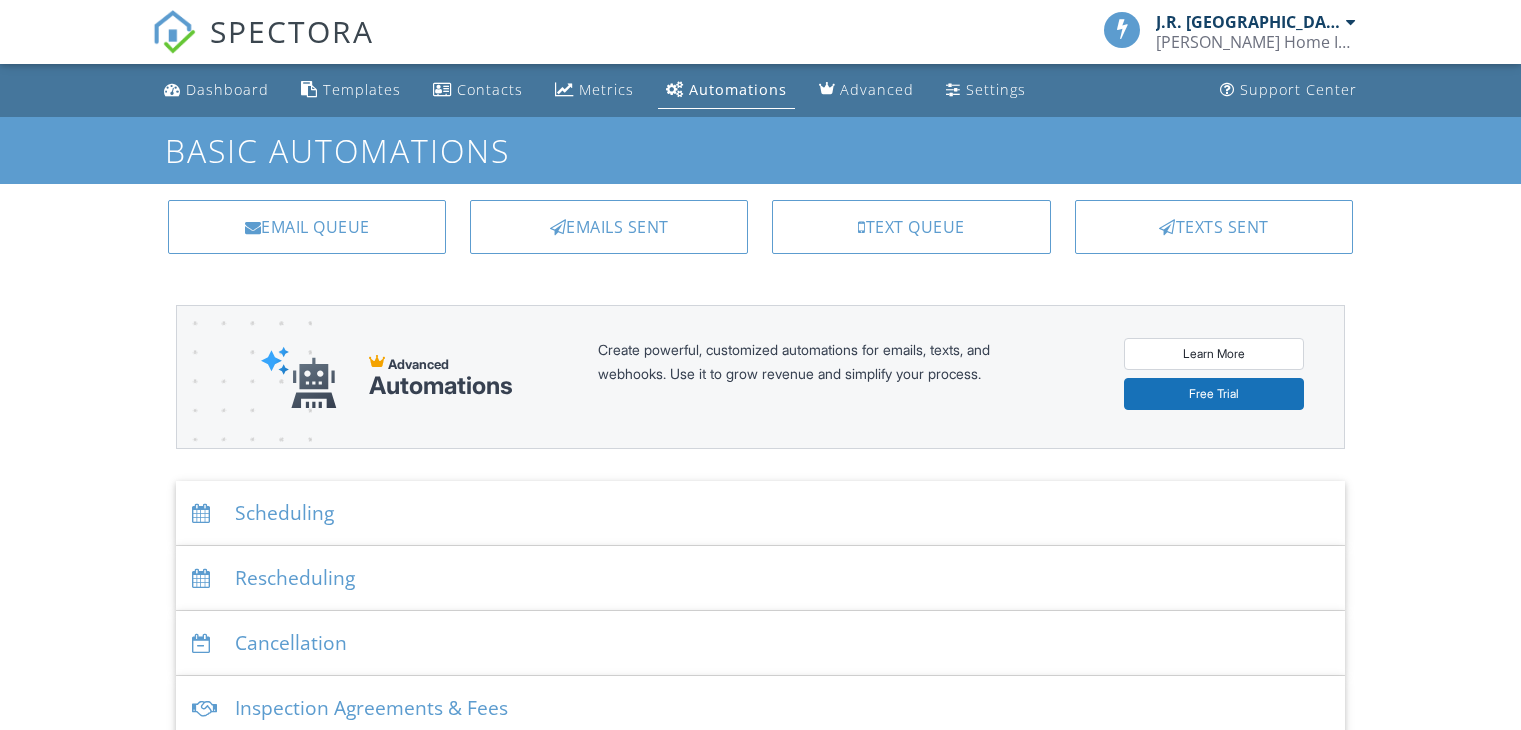 scroll, scrollTop: 0, scrollLeft: 0, axis: both 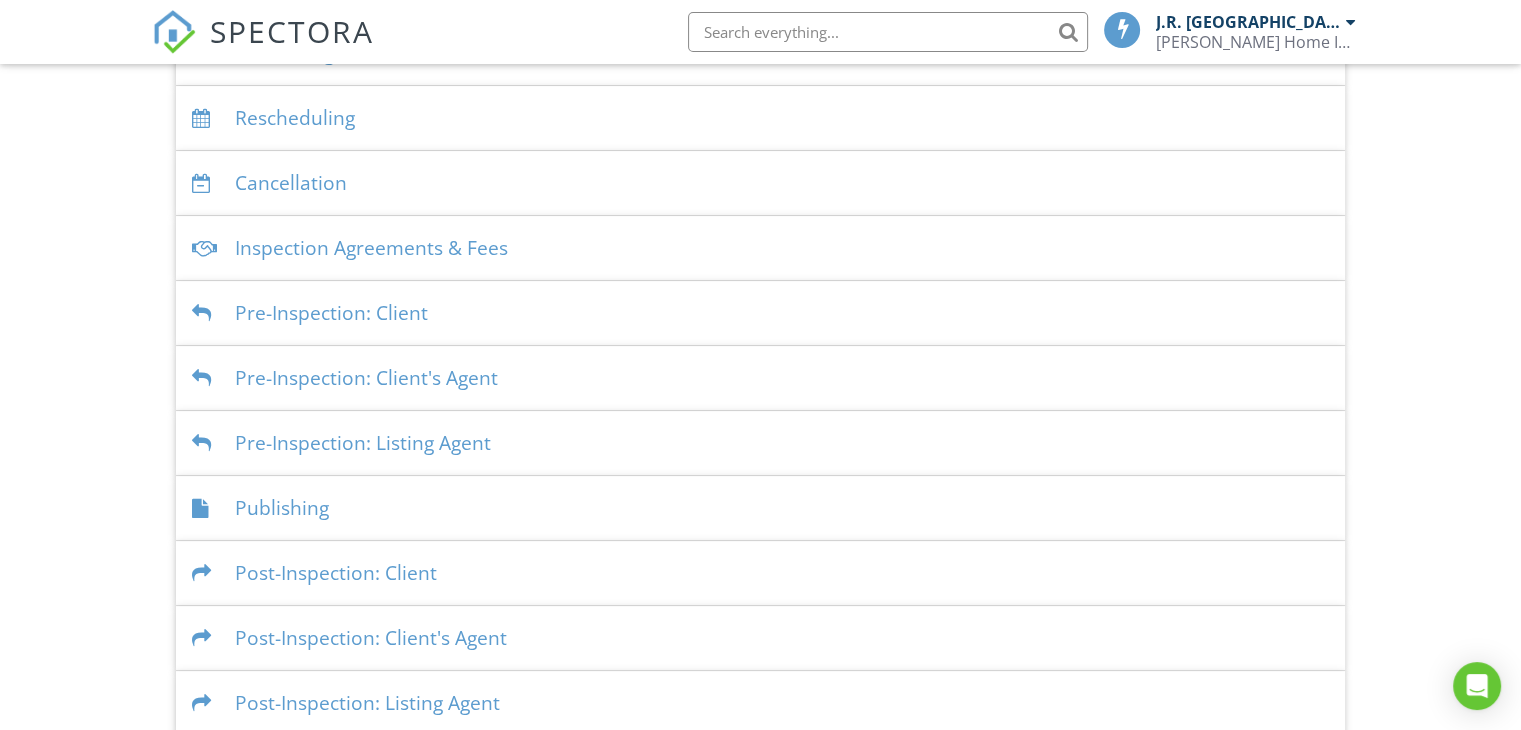 click on "Publishing" at bounding box center [760, 508] 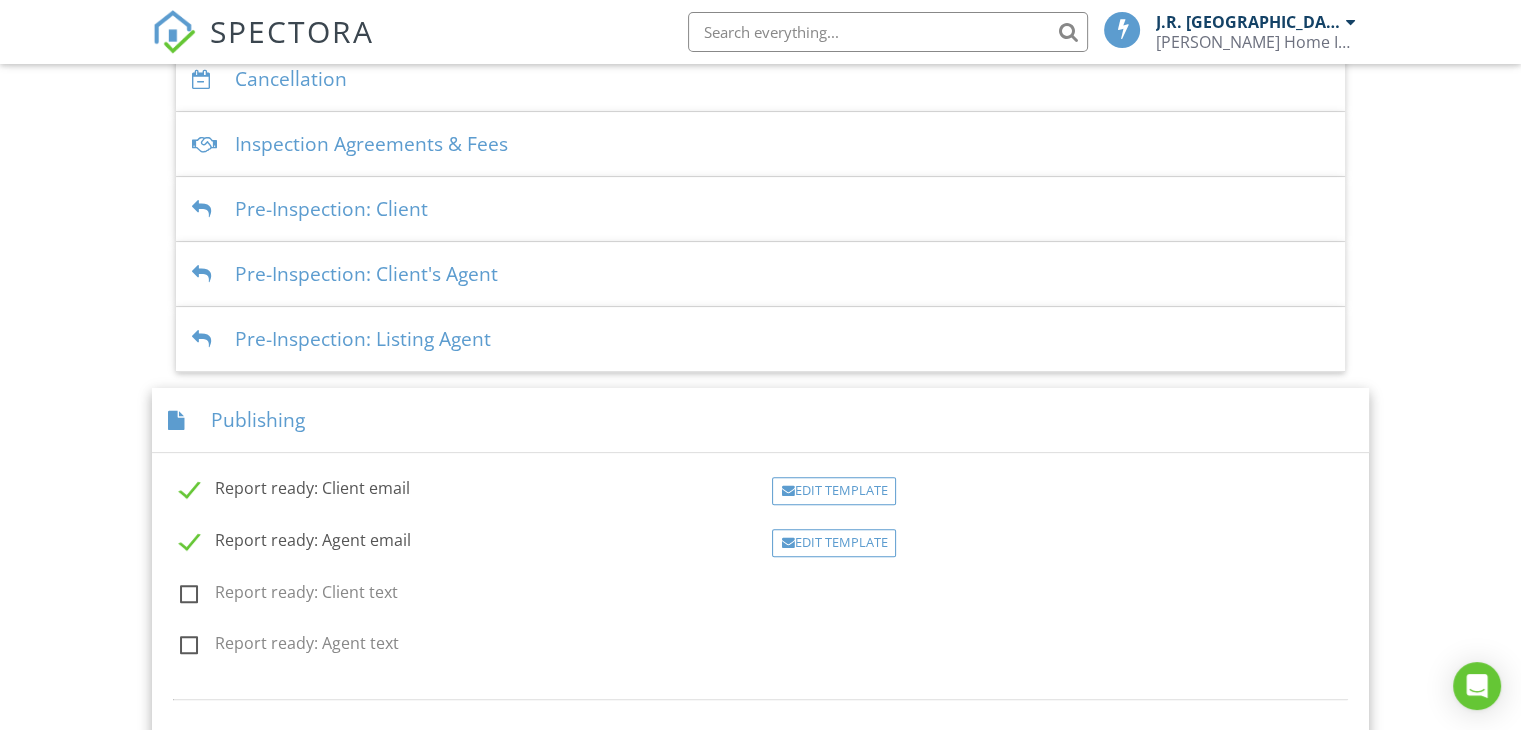 scroll, scrollTop: 591, scrollLeft: 0, axis: vertical 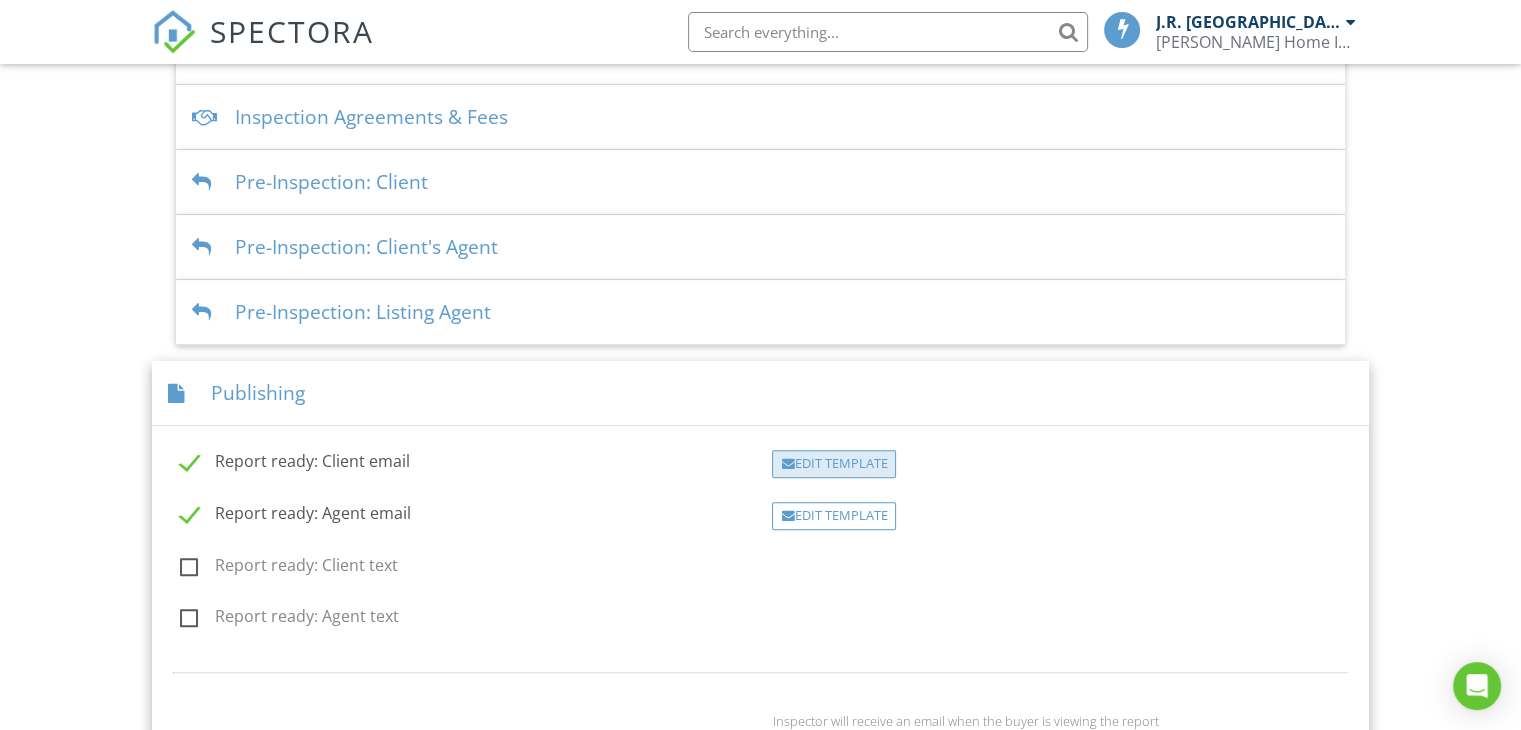 click on "Edit Template" at bounding box center (834, 464) 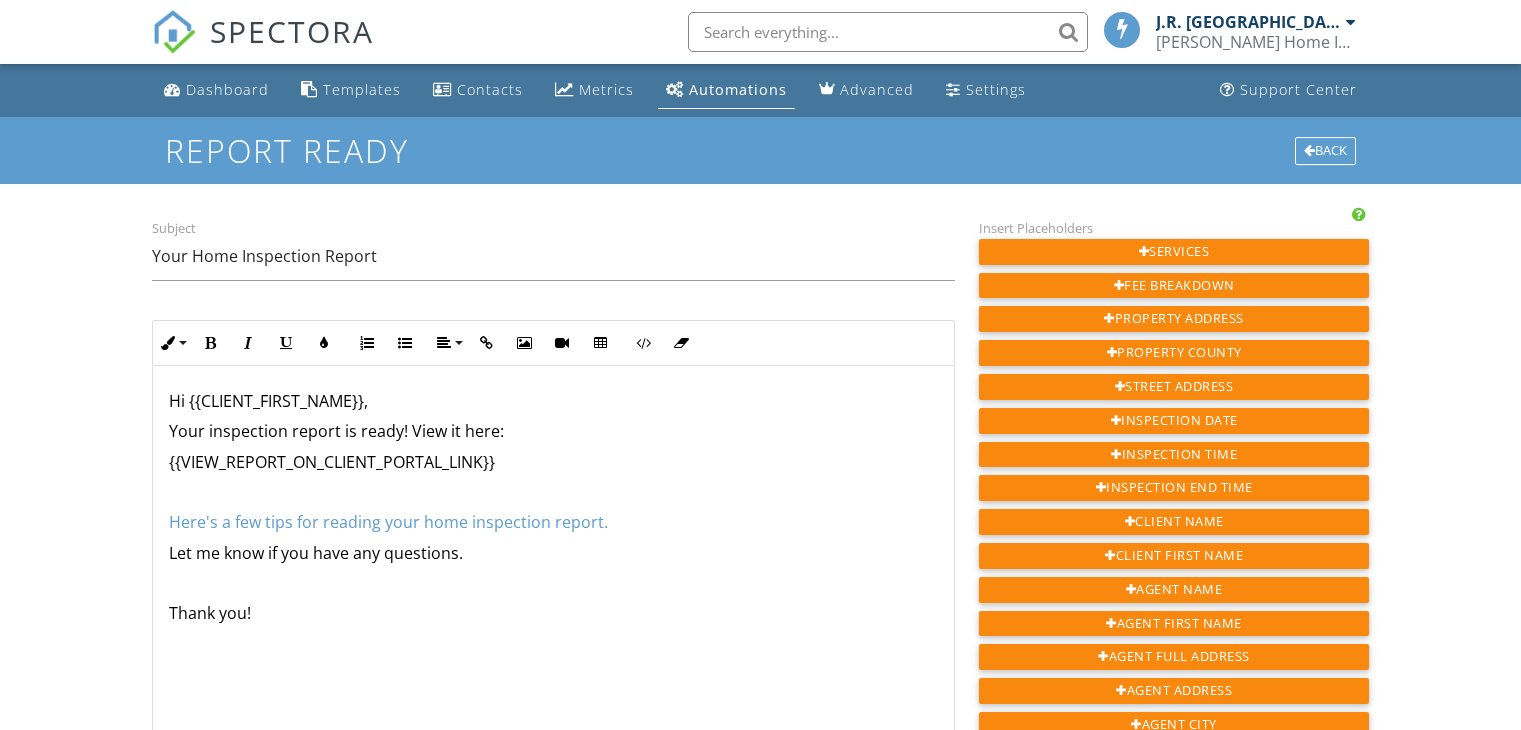 scroll, scrollTop: 0, scrollLeft: 0, axis: both 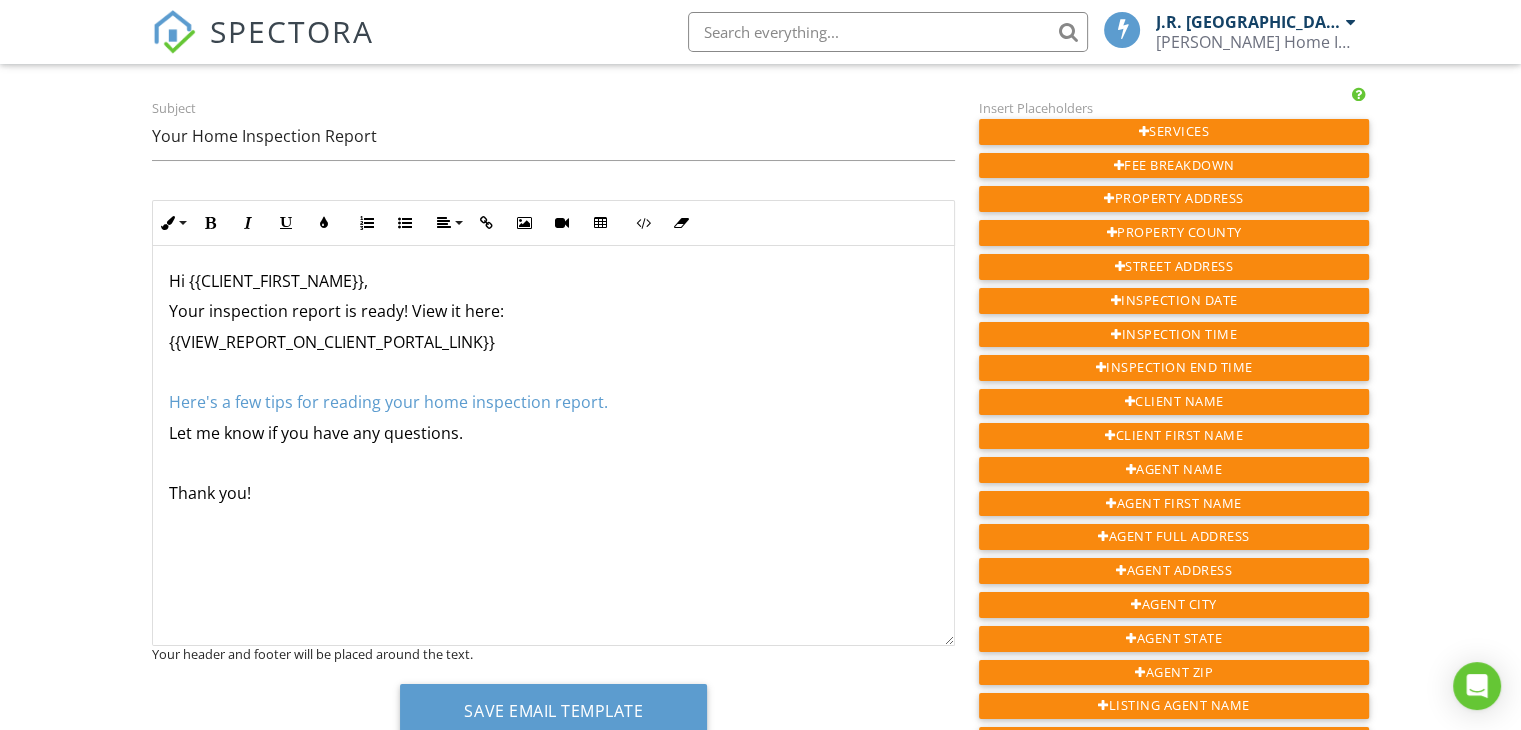 click on "Hi {{CLIENT_FIRST_NAME}}, Your inspection report is ready! View it here: {{VIEW_REPORT_ON_CLIENT_PORTAL_LINK}} Here's a few tips for reading your home inspection report. Let me know if you have any questions. Thank you!" at bounding box center [553, 446] 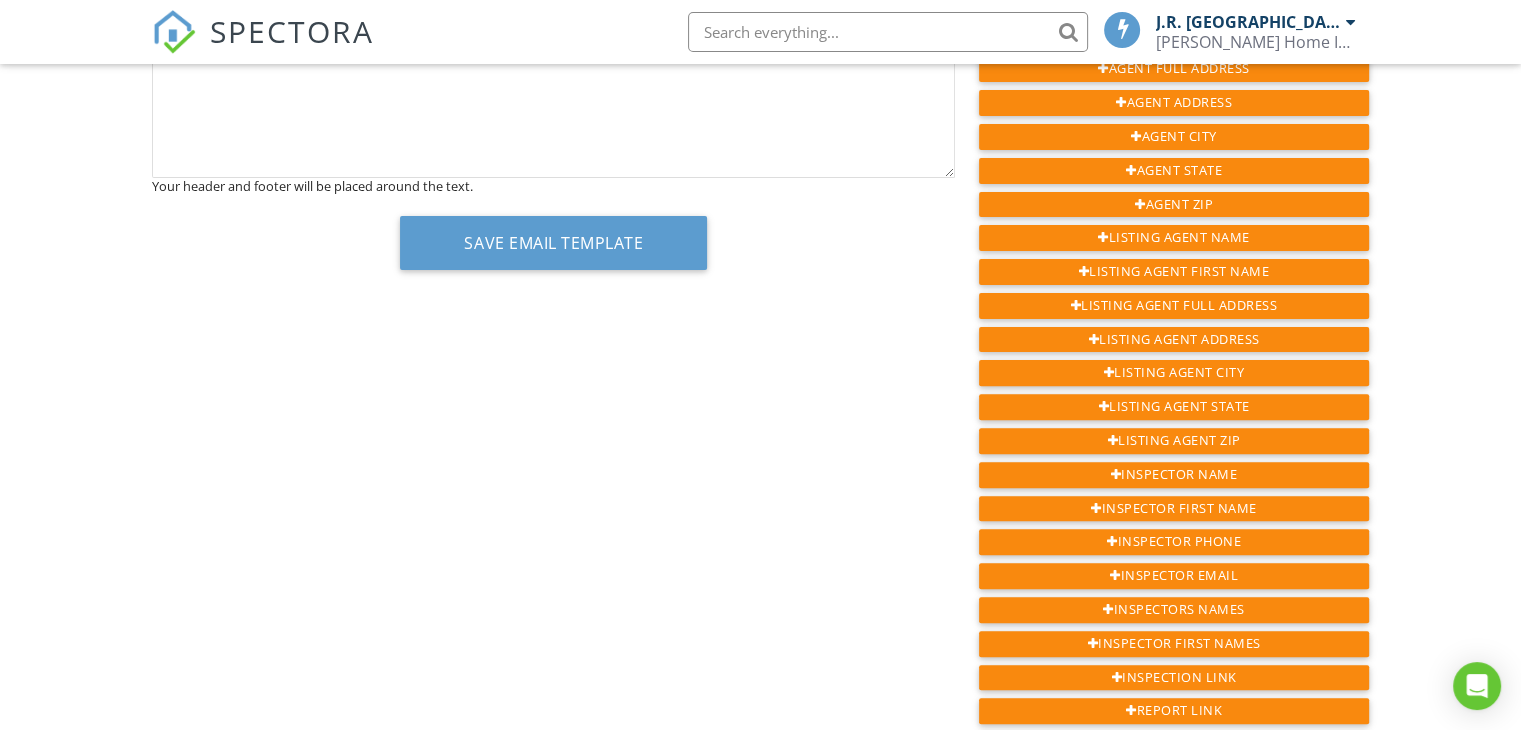 scroll, scrollTop: 592, scrollLeft: 0, axis: vertical 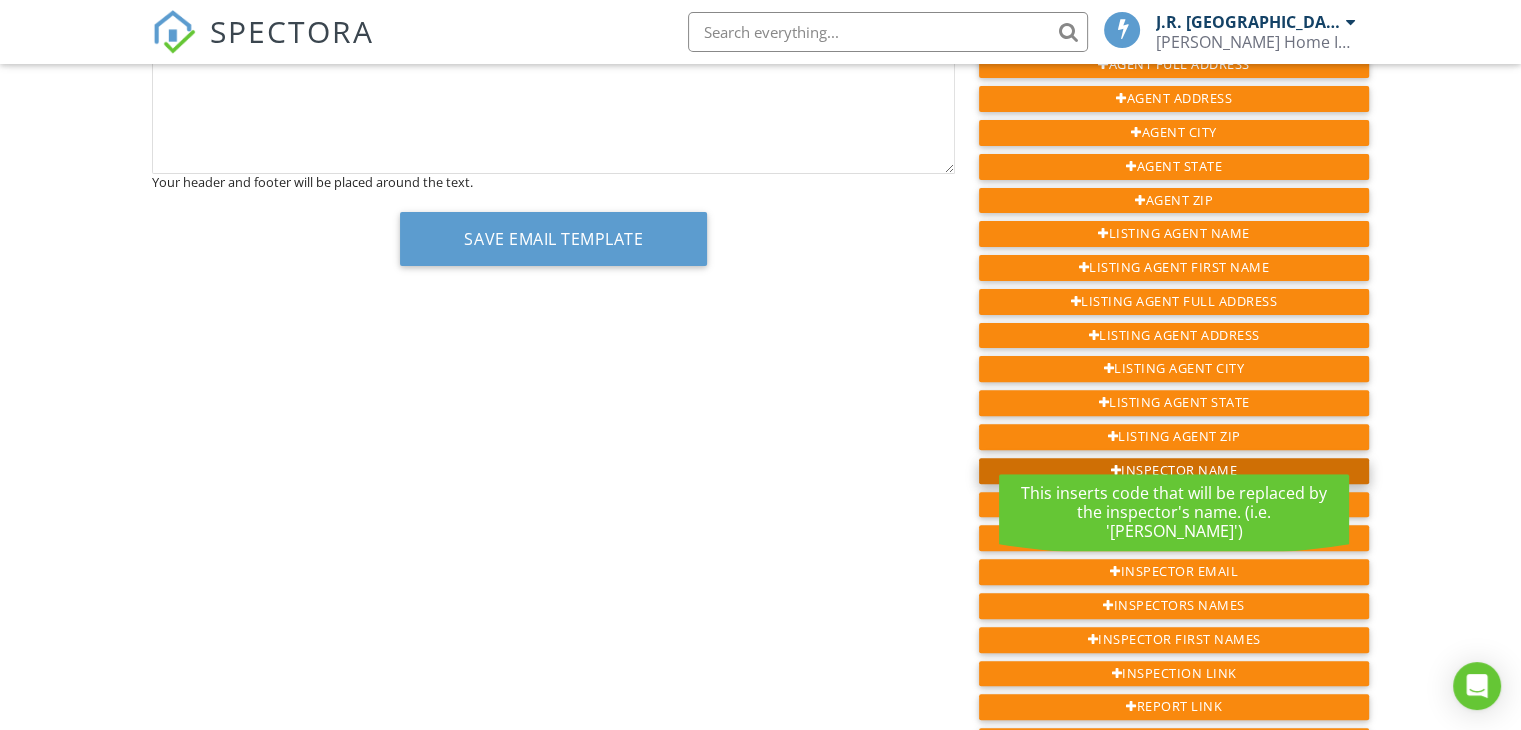 click on "Inspector Name" at bounding box center (1174, 471) 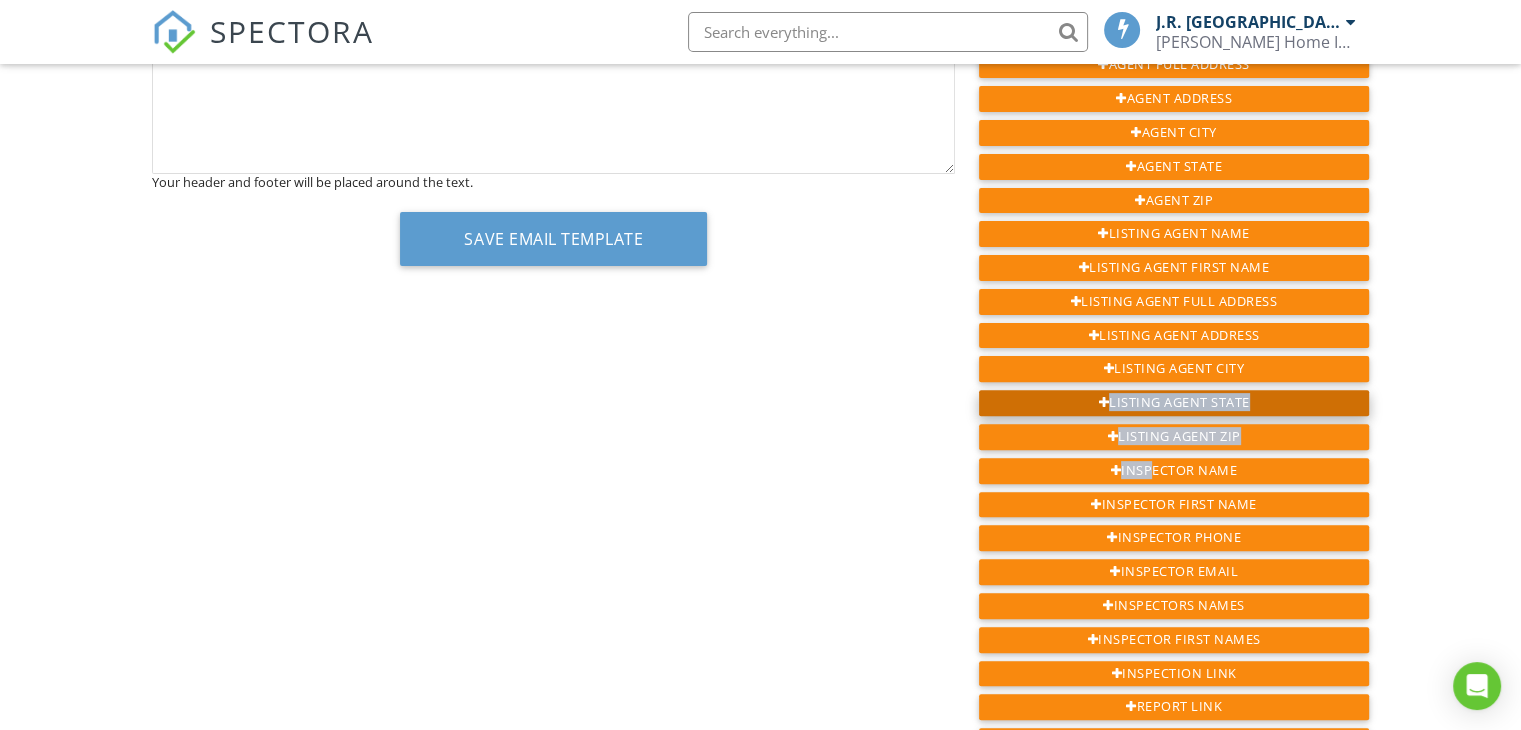 drag, startPoint x: 1149, startPoint y: 441, endPoint x: 988, endPoint y: 379, distance: 172.52536 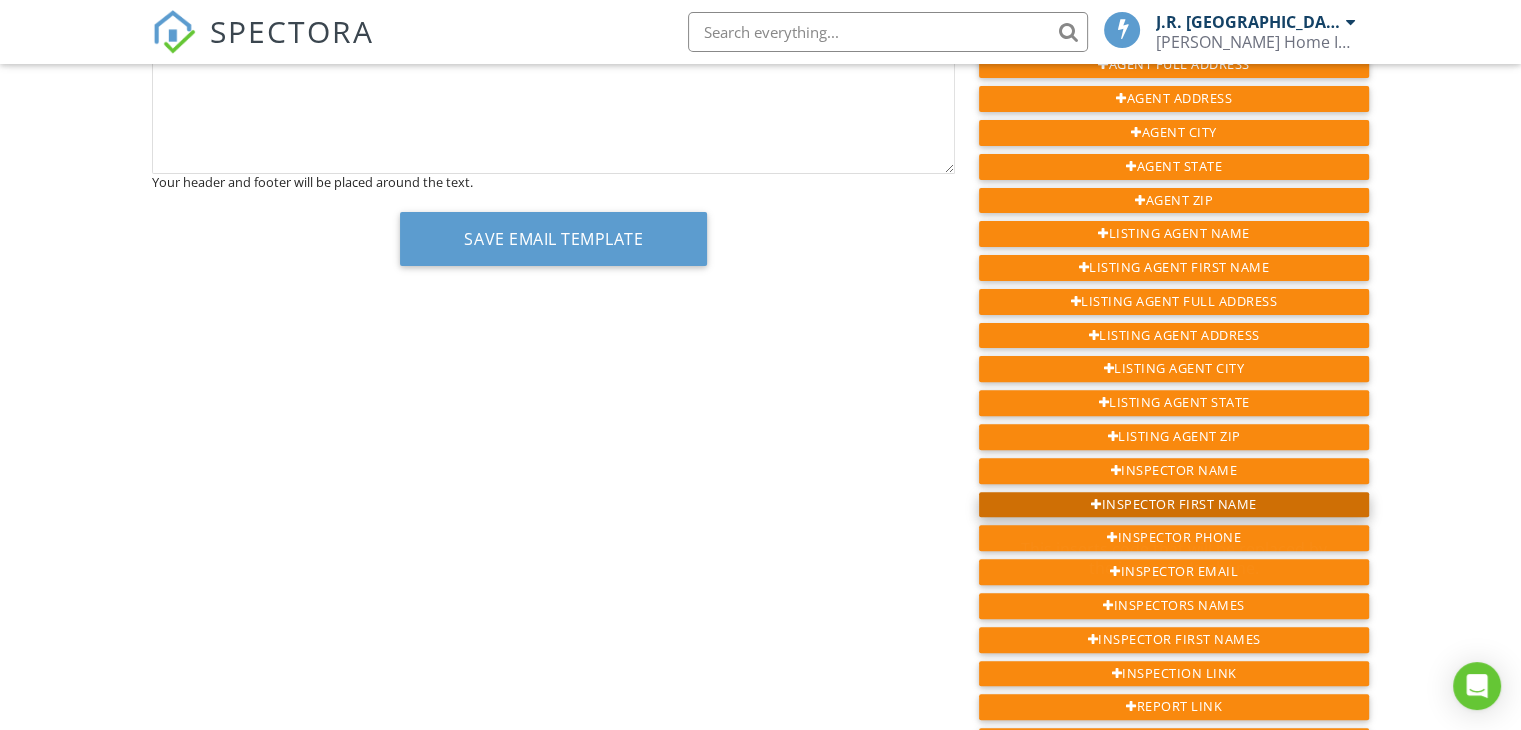 click at bounding box center (1096, 505) 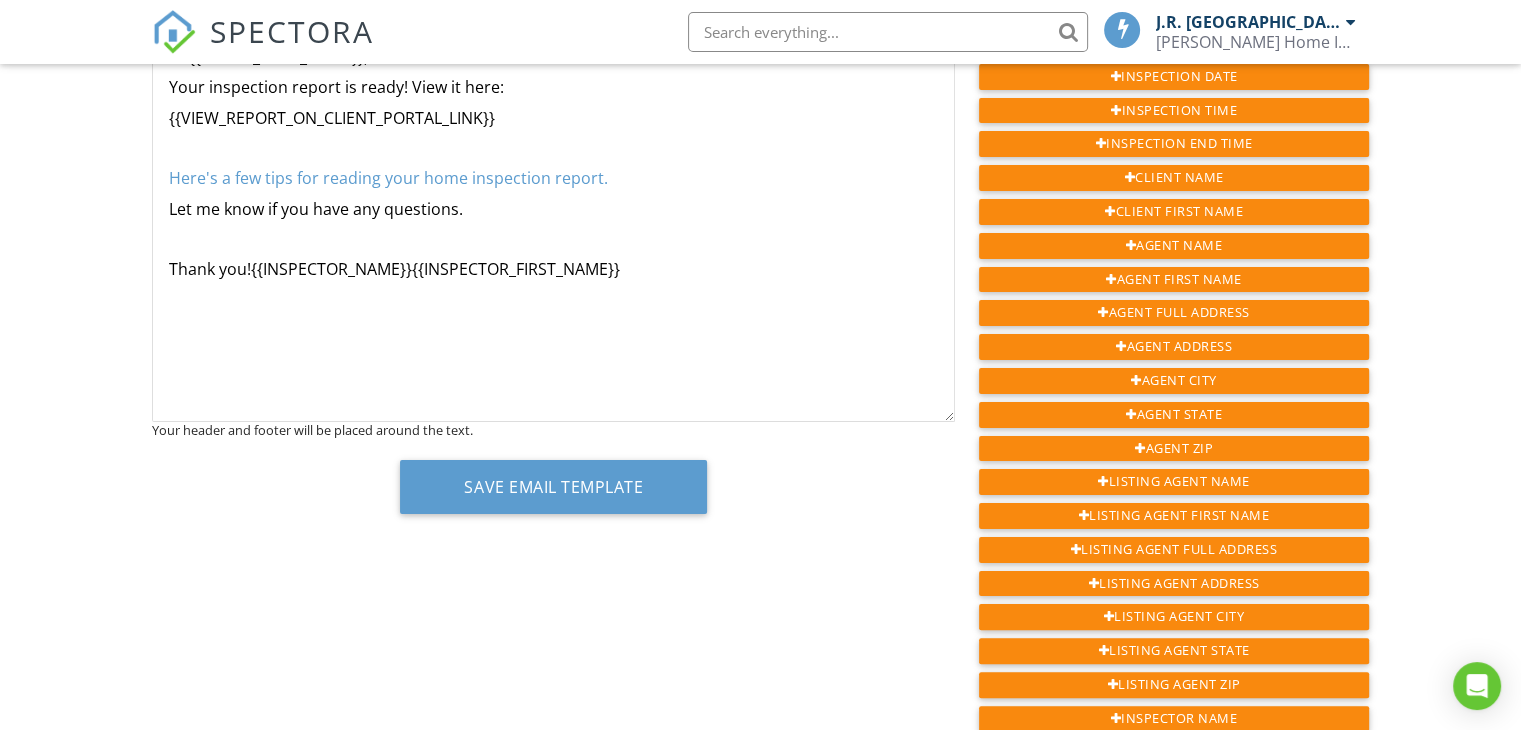 scroll, scrollTop: 343, scrollLeft: 0, axis: vertical 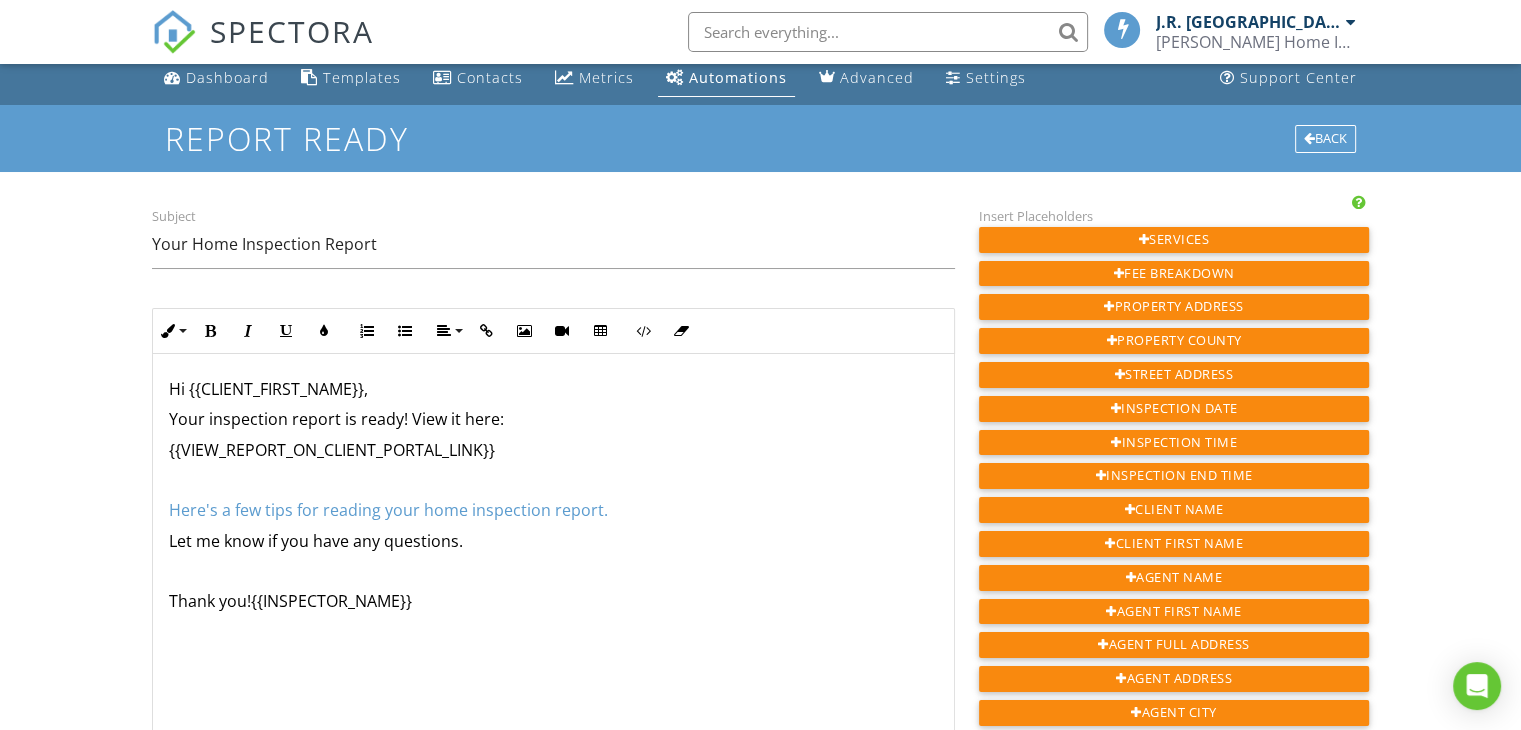 click on "Here's a few tips for reading your home inspection report." at bounding box center (388, 510) 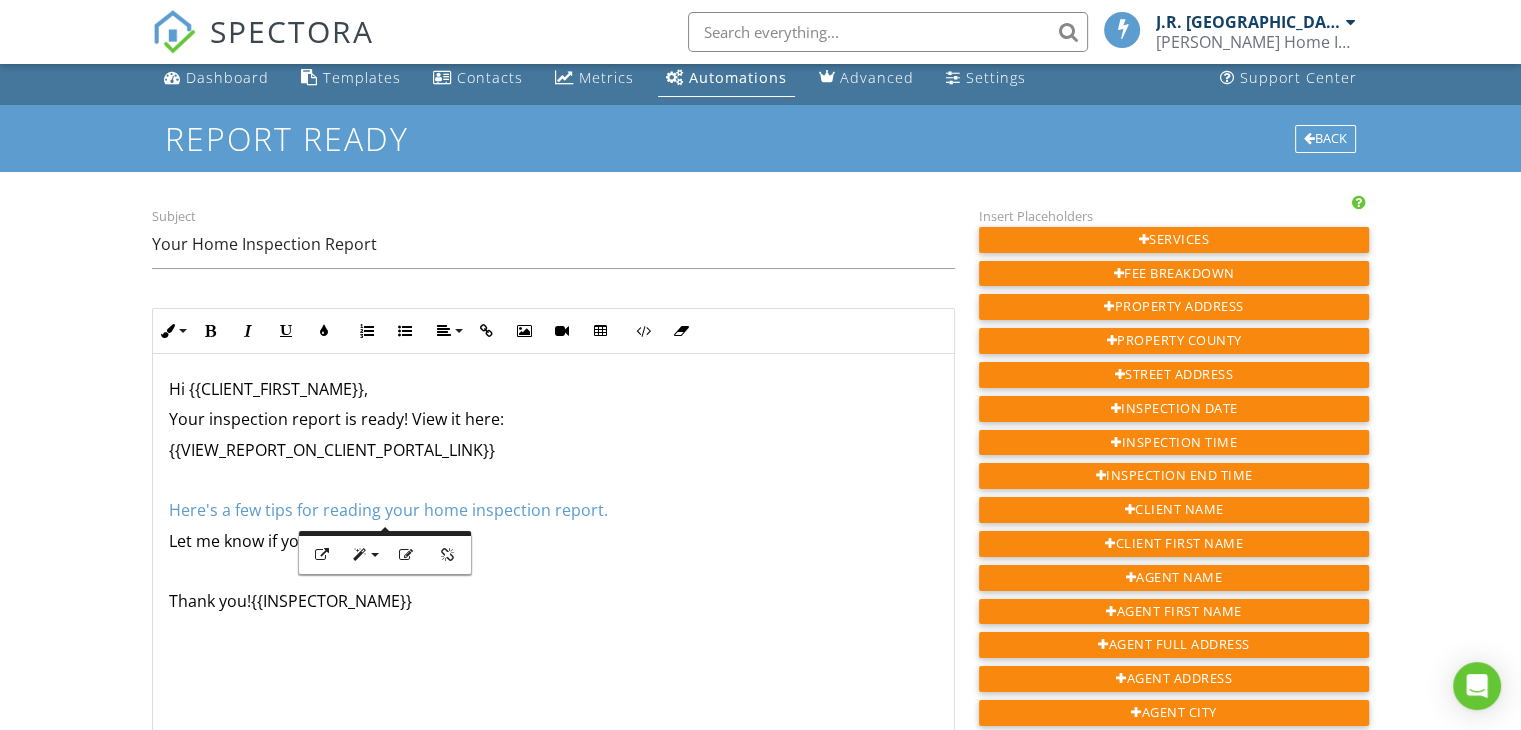 click on "Here's a few tips for reading your home inspection report." at bounding box center [388, 510] 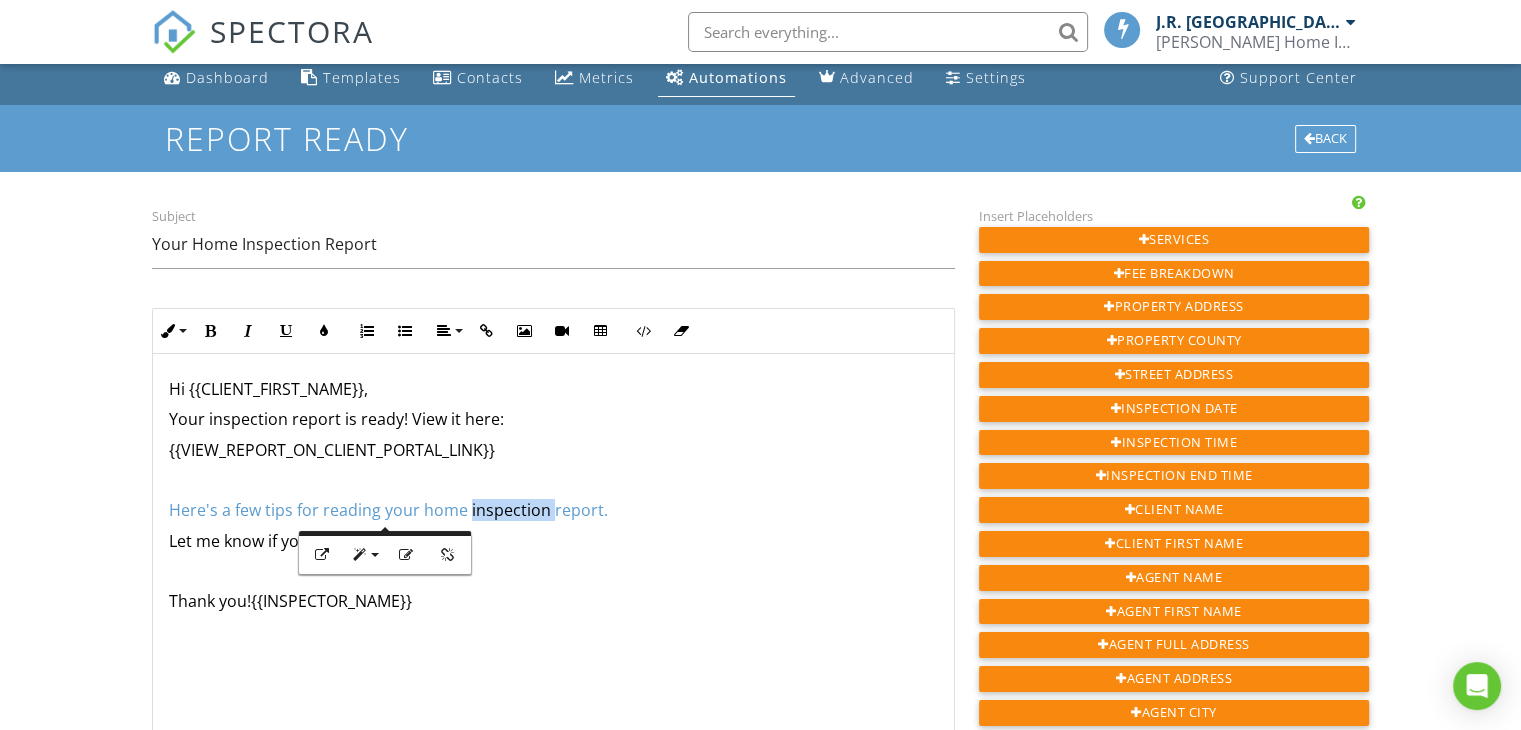 click on "Here's a few tips for reading your home inspection report." at bounding box center (388, 510) 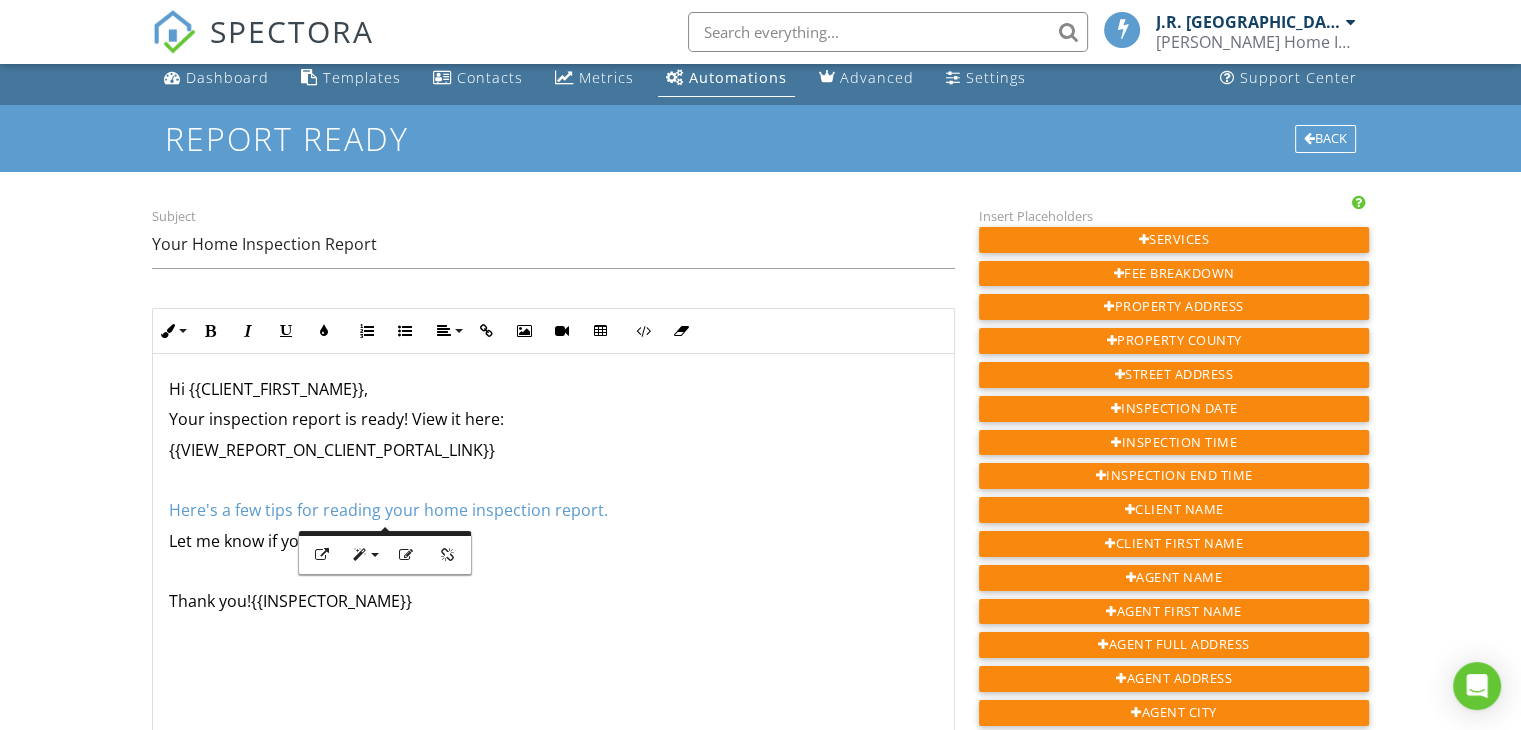 click on "Let me know if you have any questions." at bounding box center (553, 541) 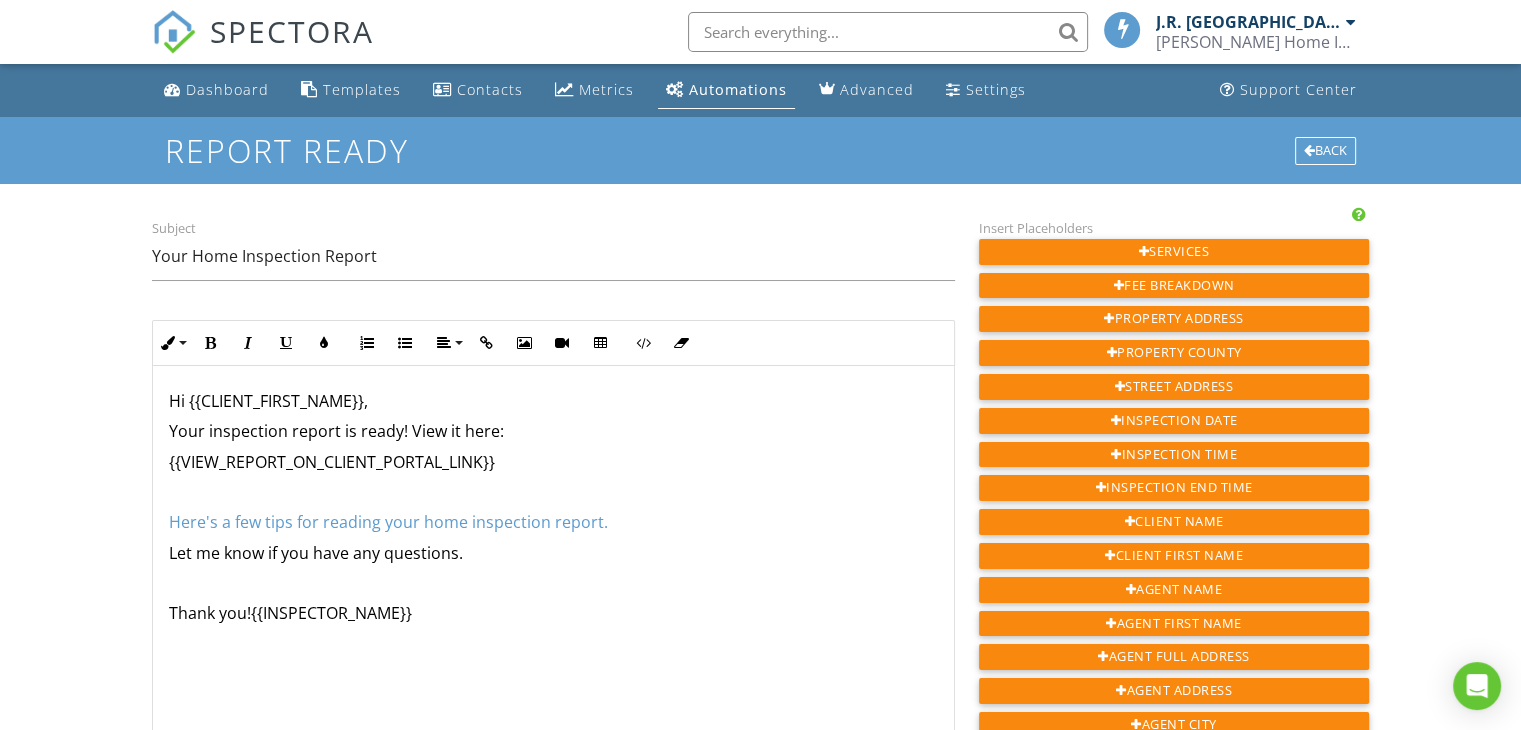 scroll, scrollTop: 0, scrollLeft: 0, axis: both 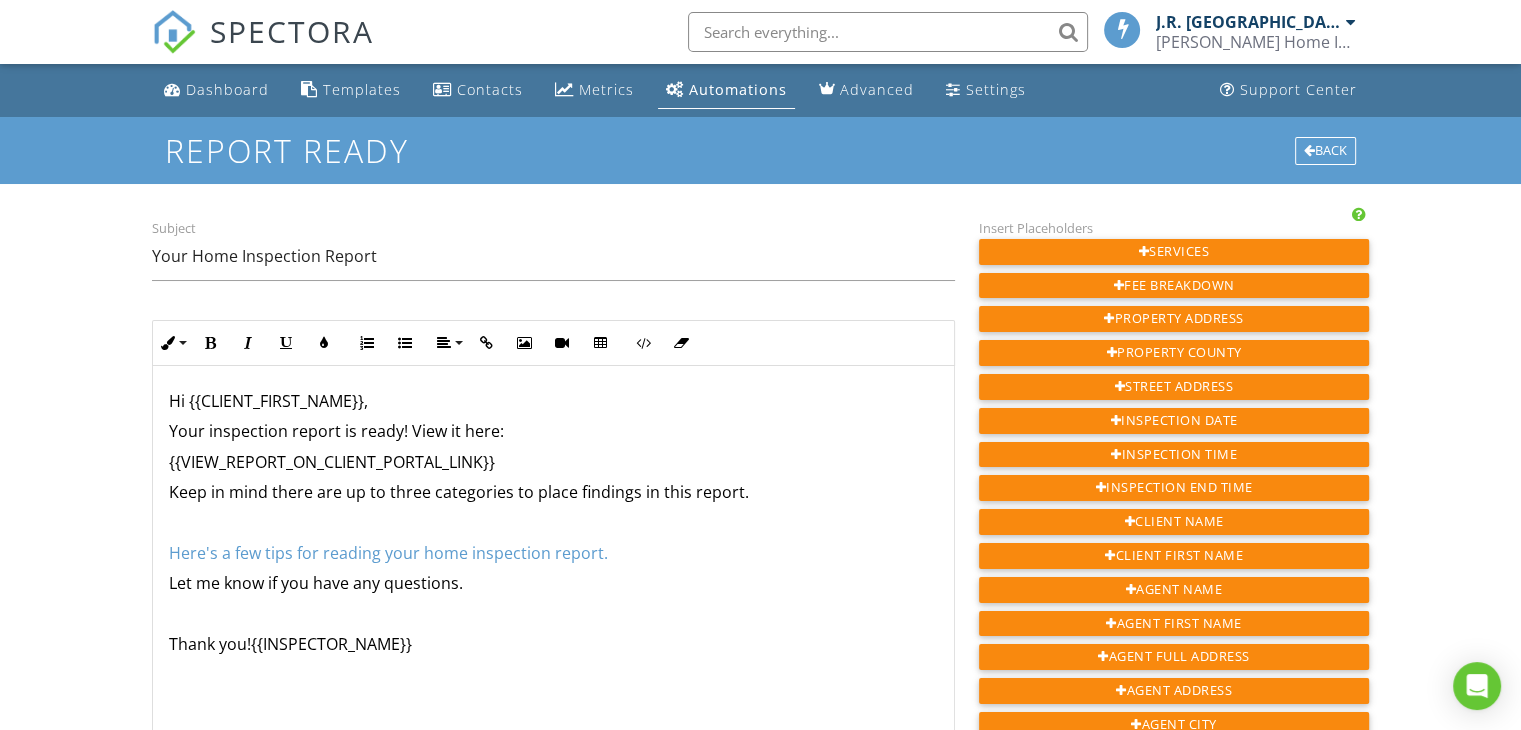 click on "Keep in mind there are up to three categories to place findings in this report." at bounding box center (553, 492) 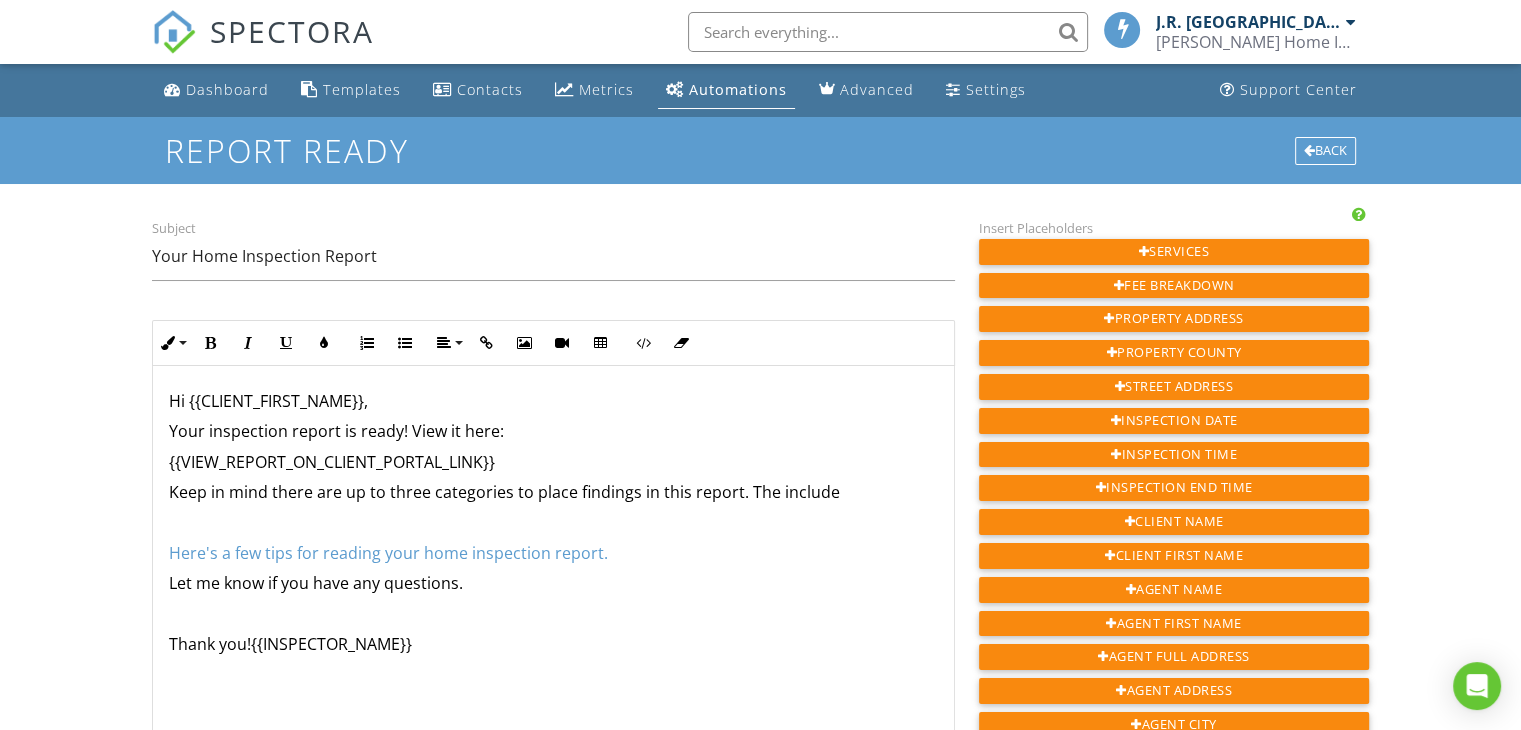 click on "Keep in mind there are up to three categories to place findings in this report. The include" at bounding box center (553, 492) 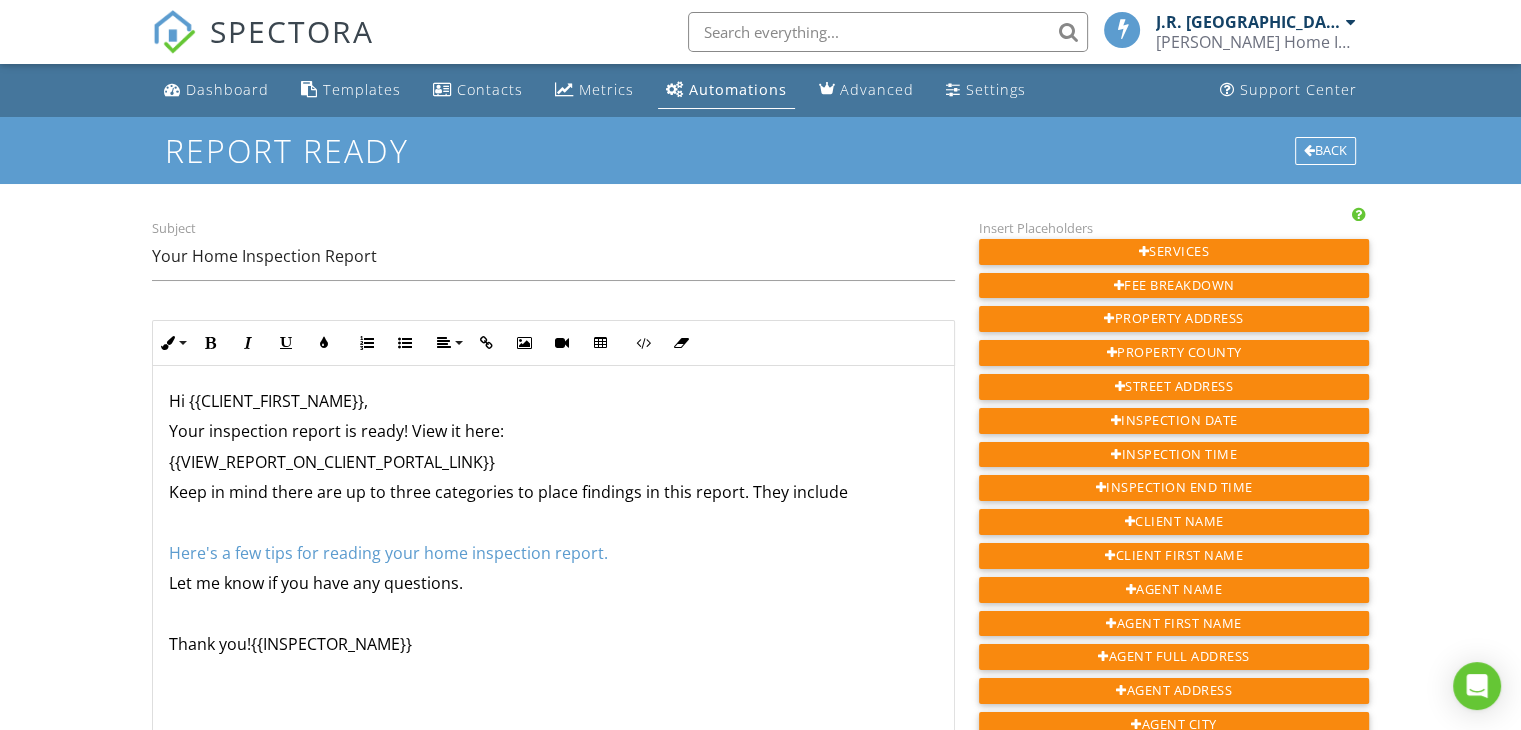 click on "Keep in mind there are up to three categories to place findings in this report. They include" at bounding box center (553, 492) 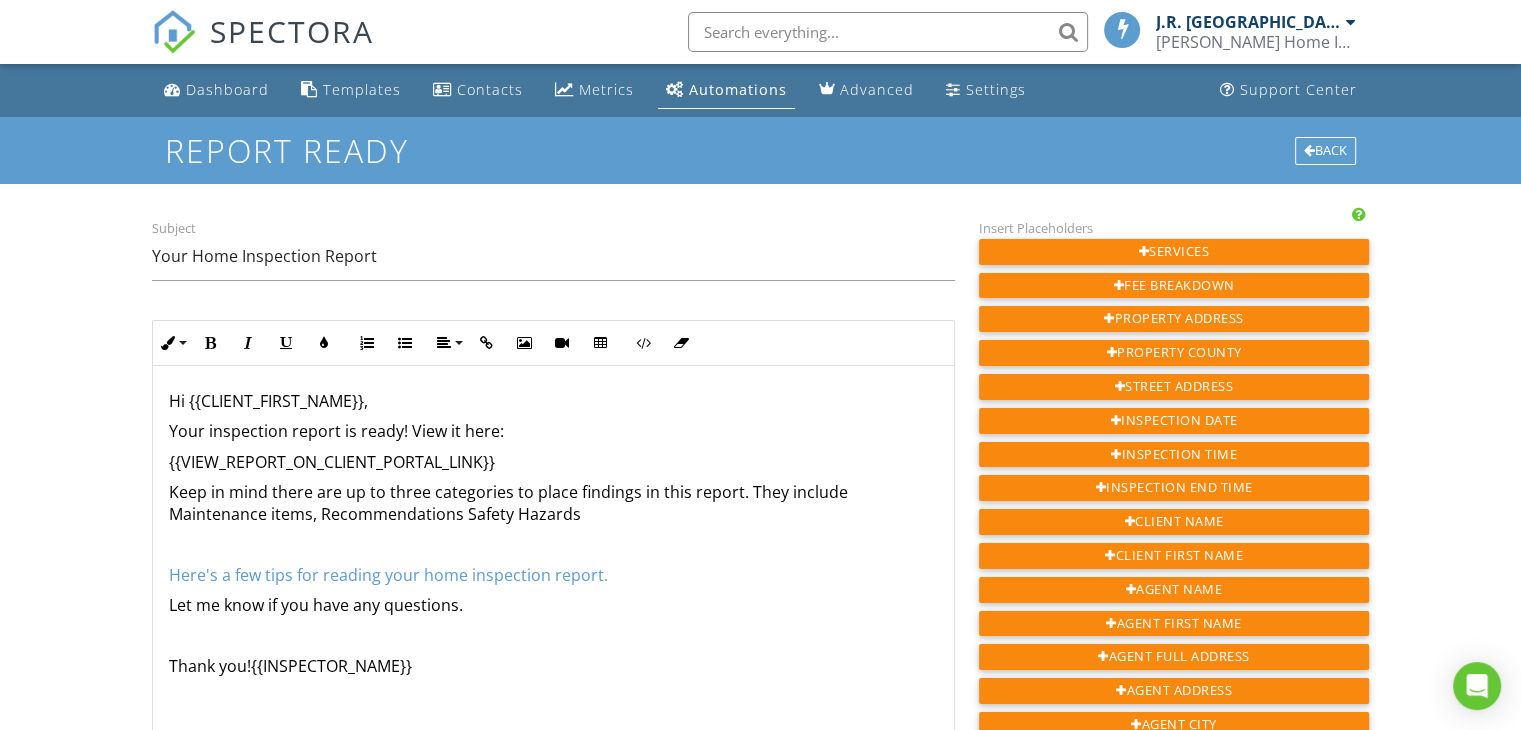 click on "Keep in mind there are up to three categories to place findings in this report. They include Maintenance items, Recommendations Safety Hazards" at bounding box center [553, 503] 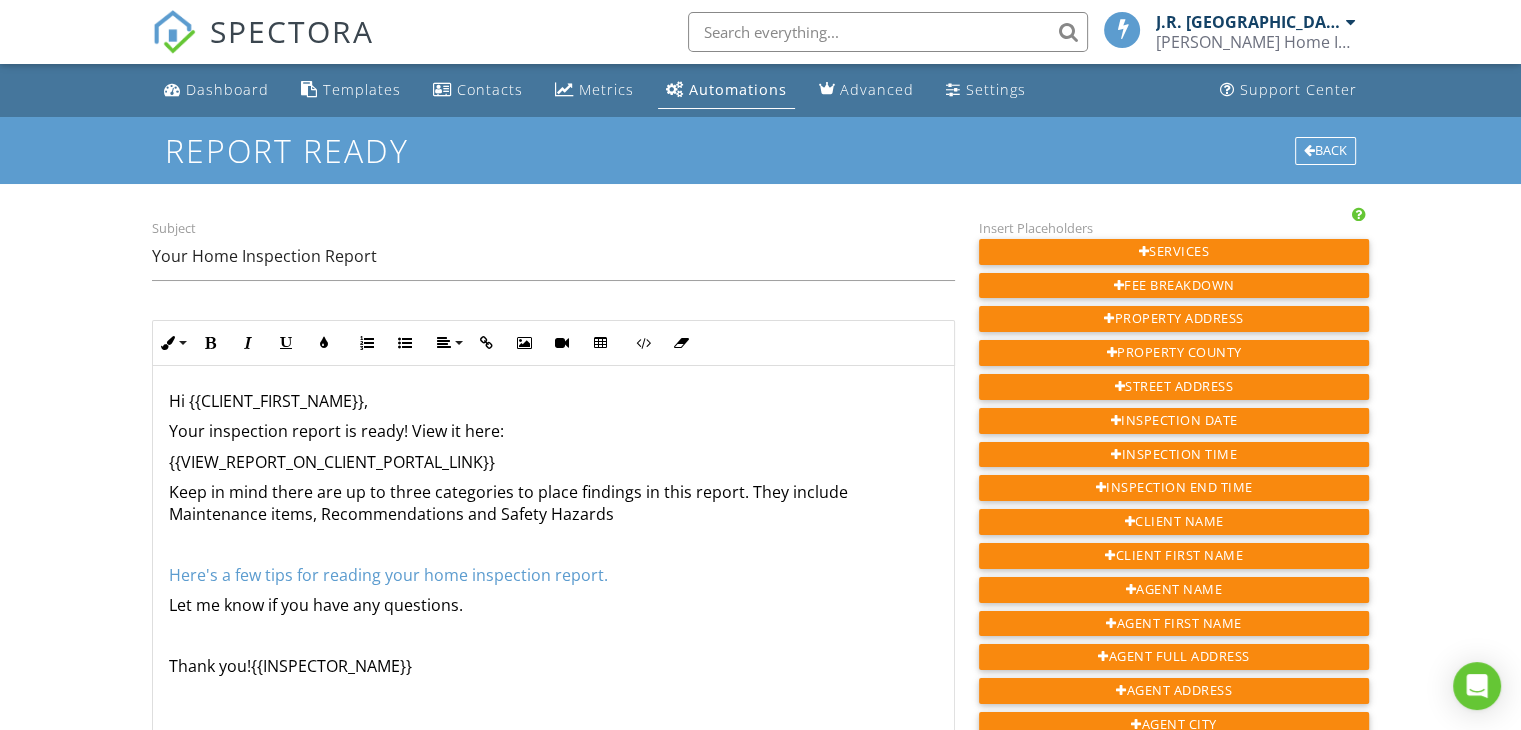 click on "Keep in mind there are up to three categories to place findings in this report. They include Maintenance items, Recommendations and Safety Hazards" at bounding box center (553, 503) 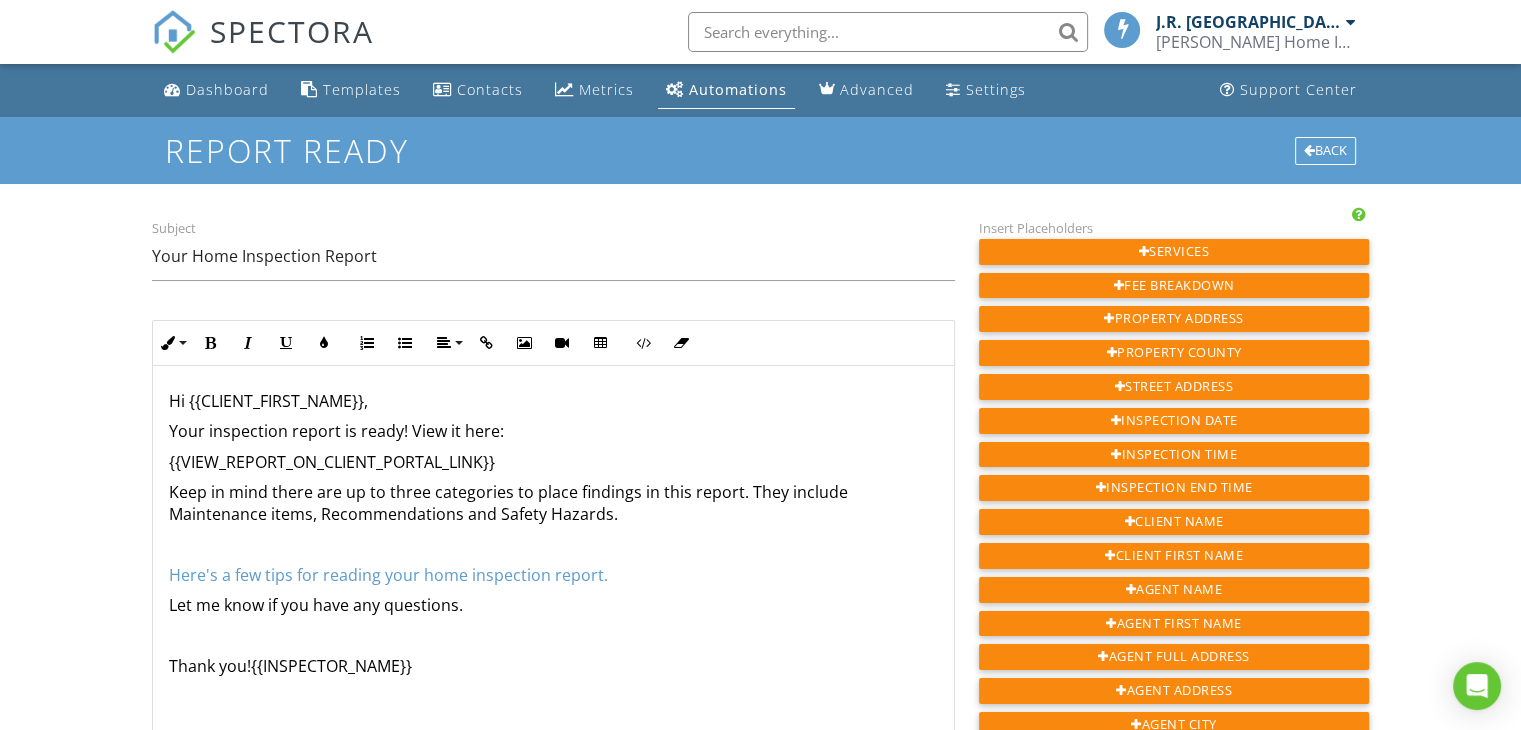 scroll, scrollTop: 0, scrollLeft: 0, axis: both 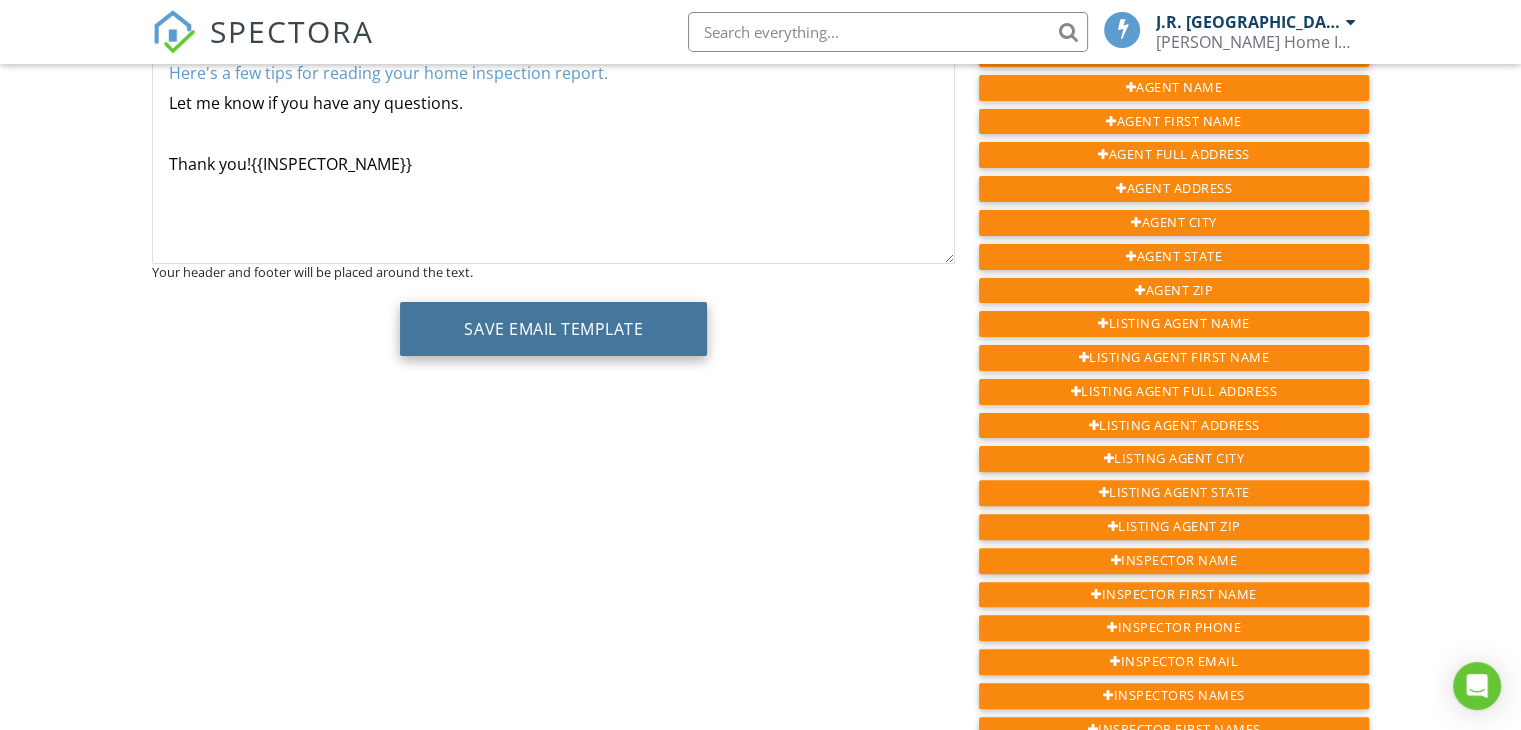 click on "Save Email Template" at bounding box center (553, 329) 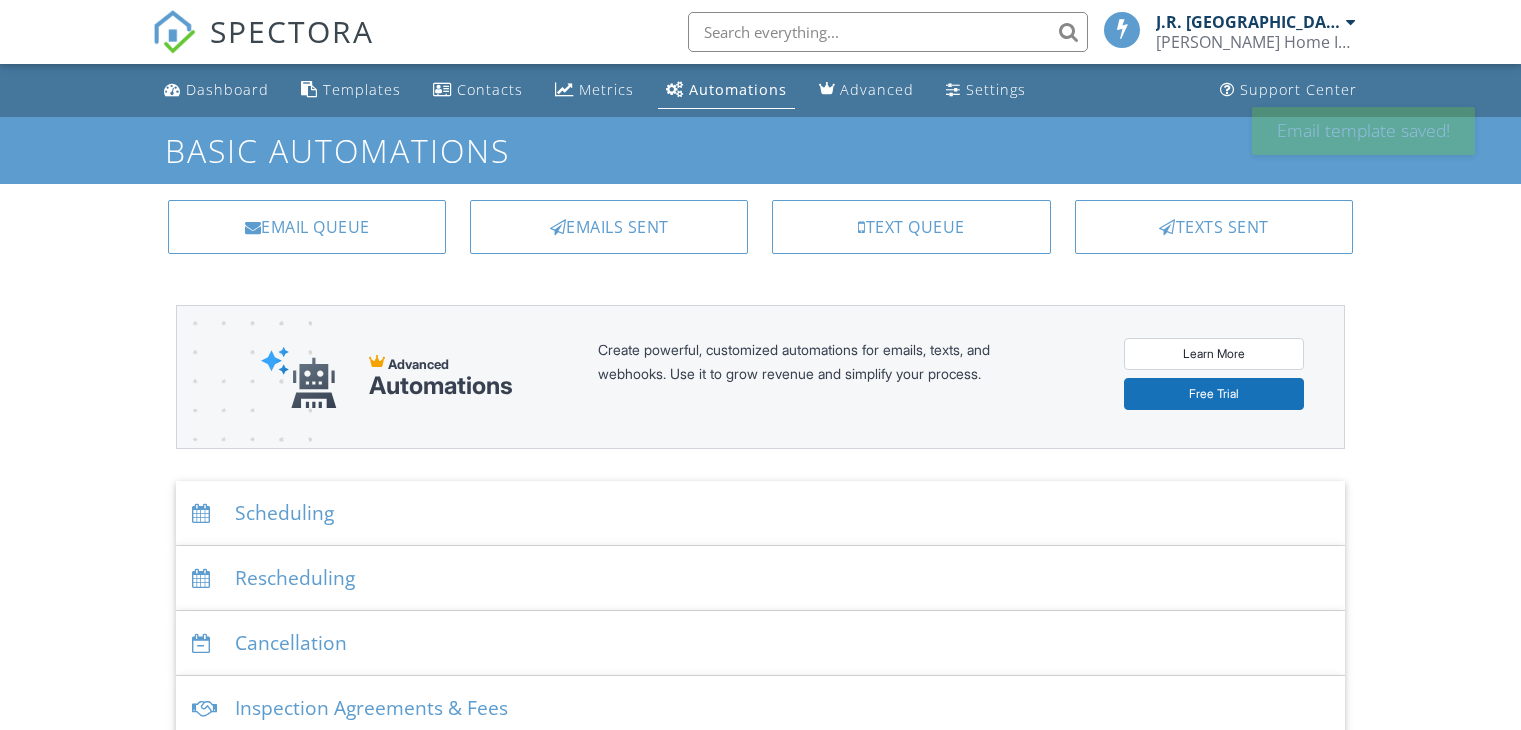 scroll, scrollTop: 0, scrollLeft: 0, axis: both 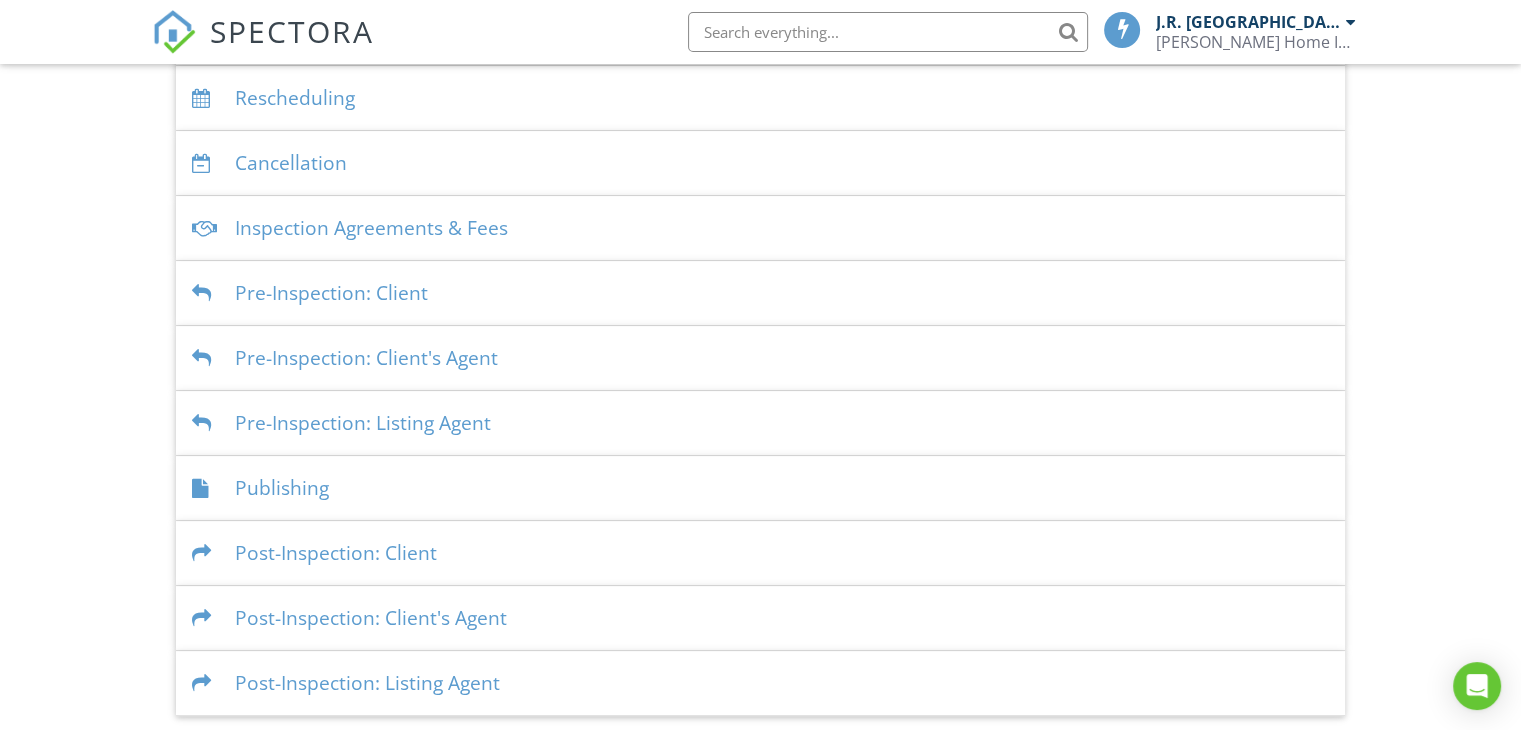 click on "Publishing" at bounding box center (760, 488) 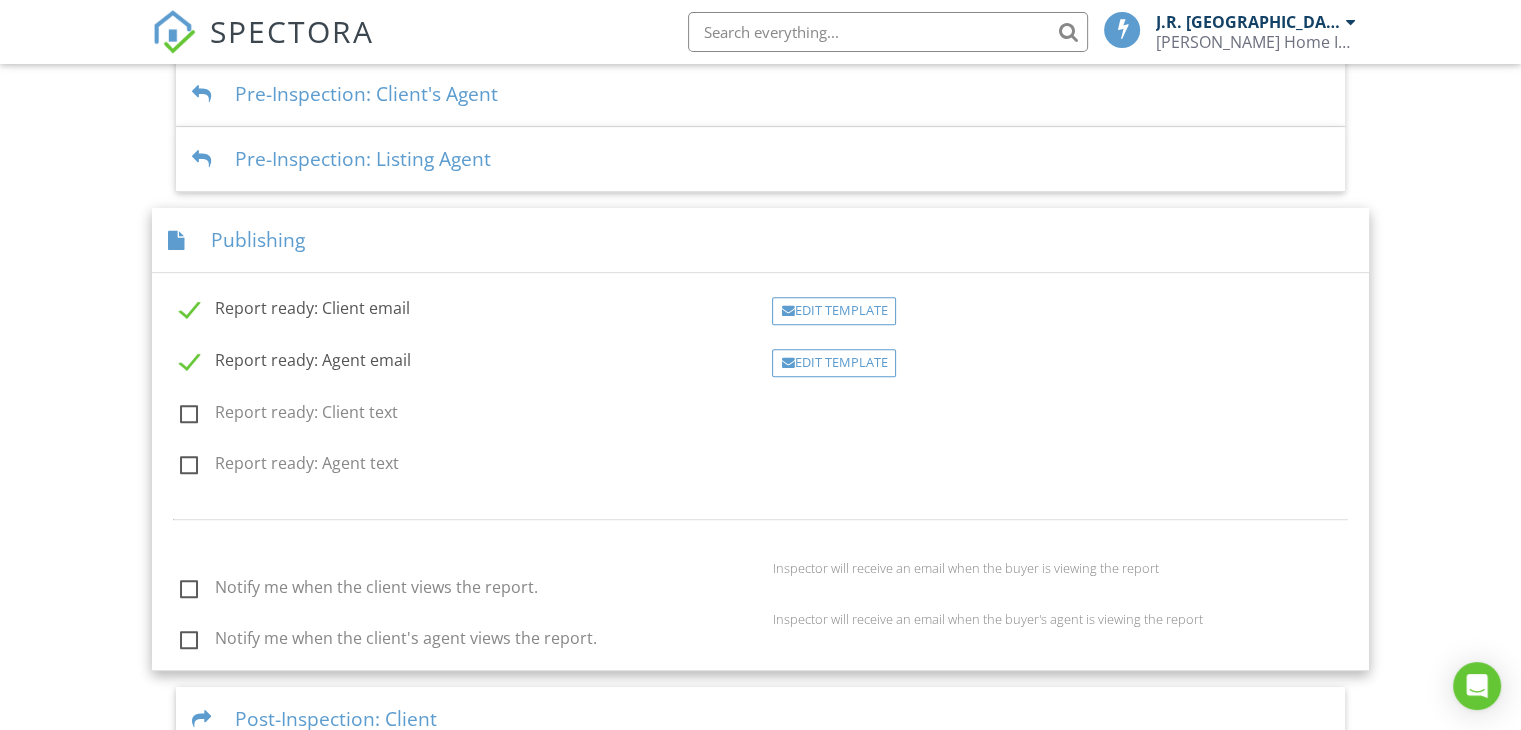 scroll, scrollTop: 804, scrollLeft: 0, axis: vertical 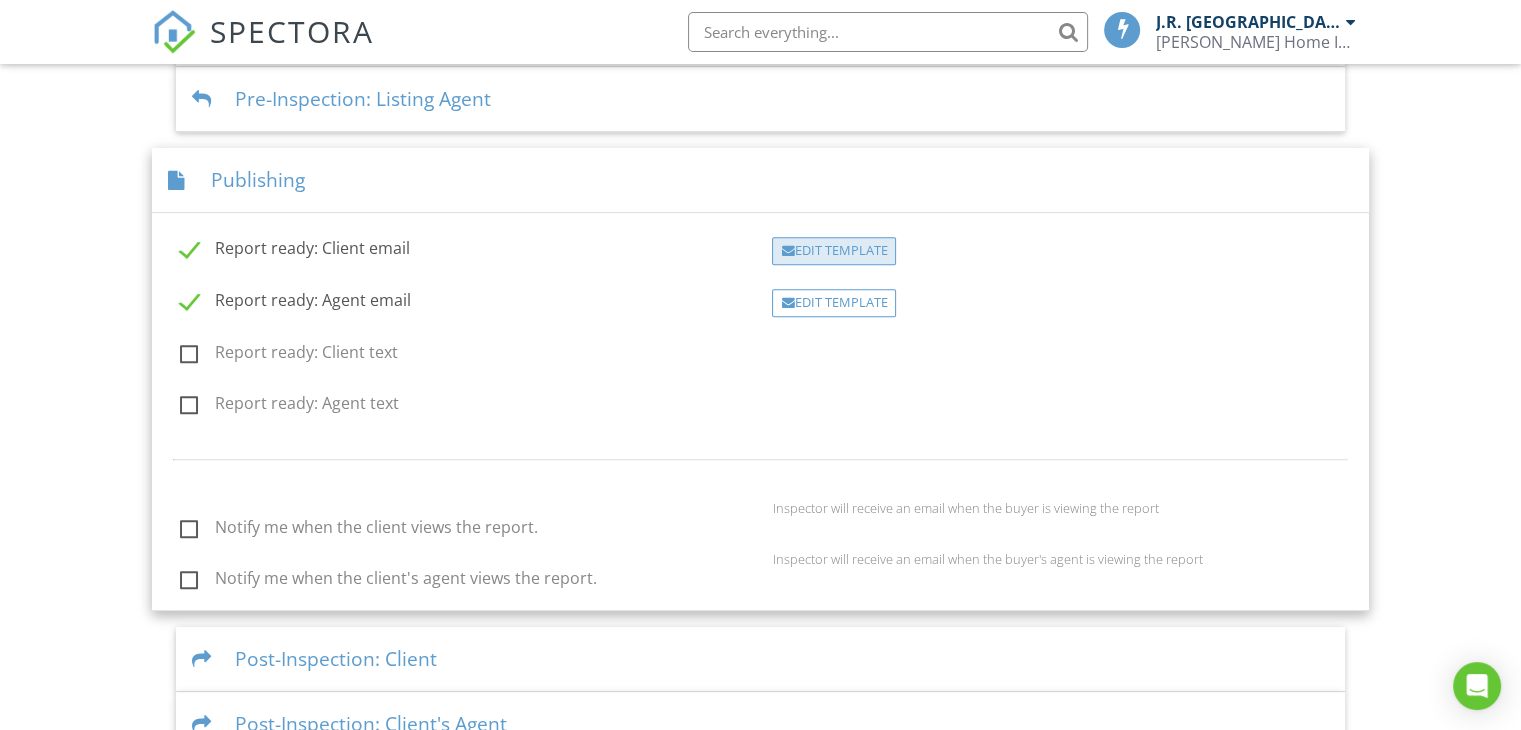 click on "Edit Template" at bounding box center [834, 251] 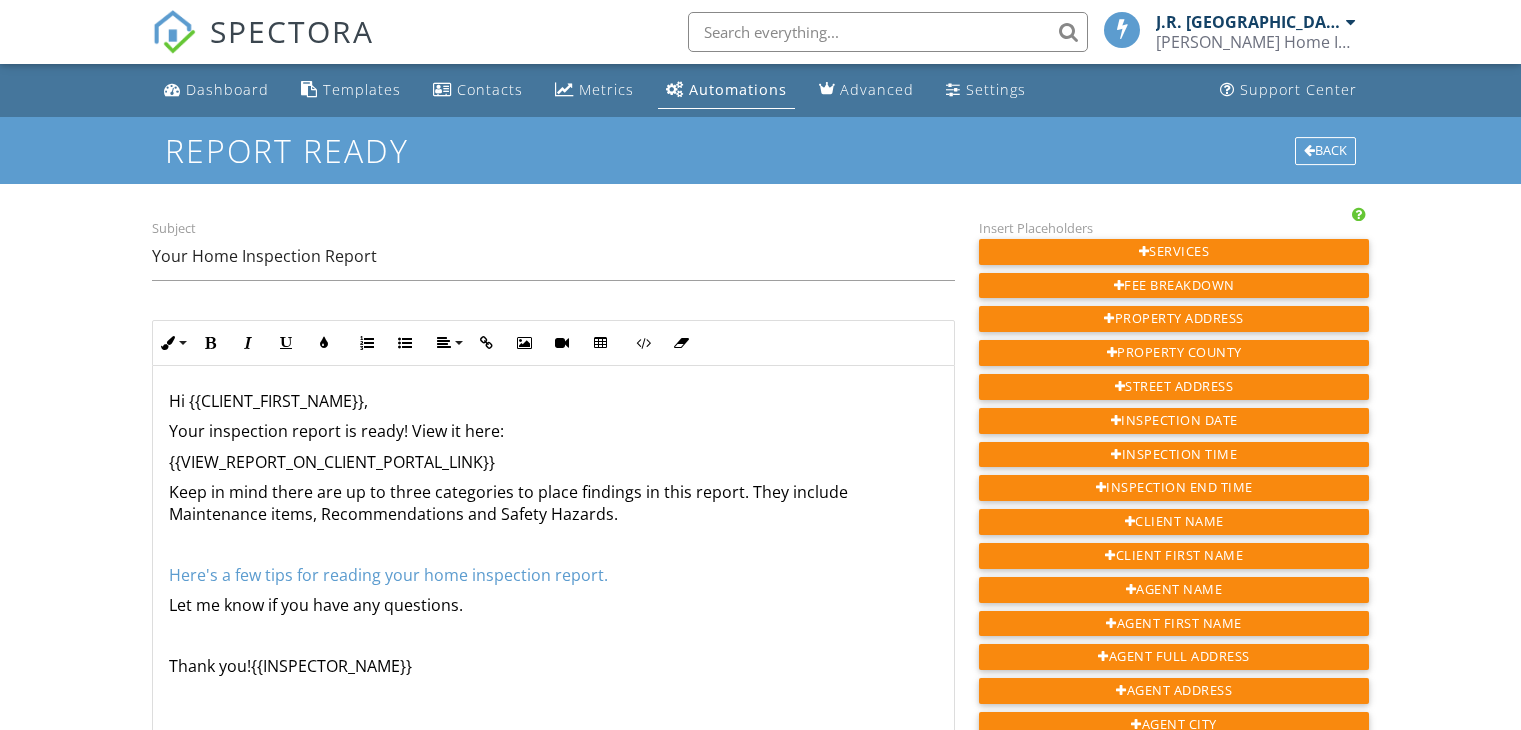 scroll, scrollTop: 0, scrollLeft: 0, axis: both 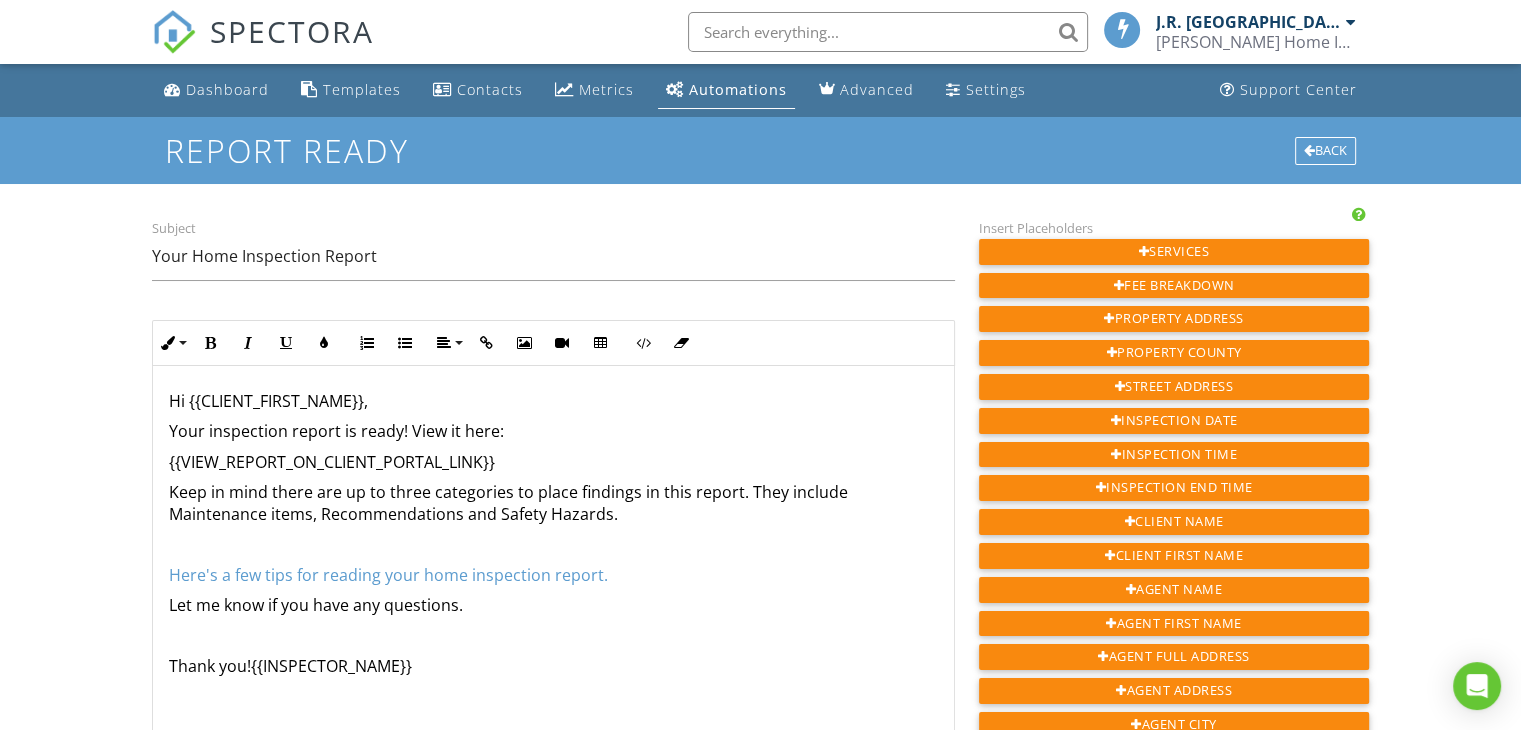 click on "Keep in mind there are up to three categories to place findings in this report. They include Maintenance items, Recommendations and Safety Hazards." at bounding box center [553, 503] 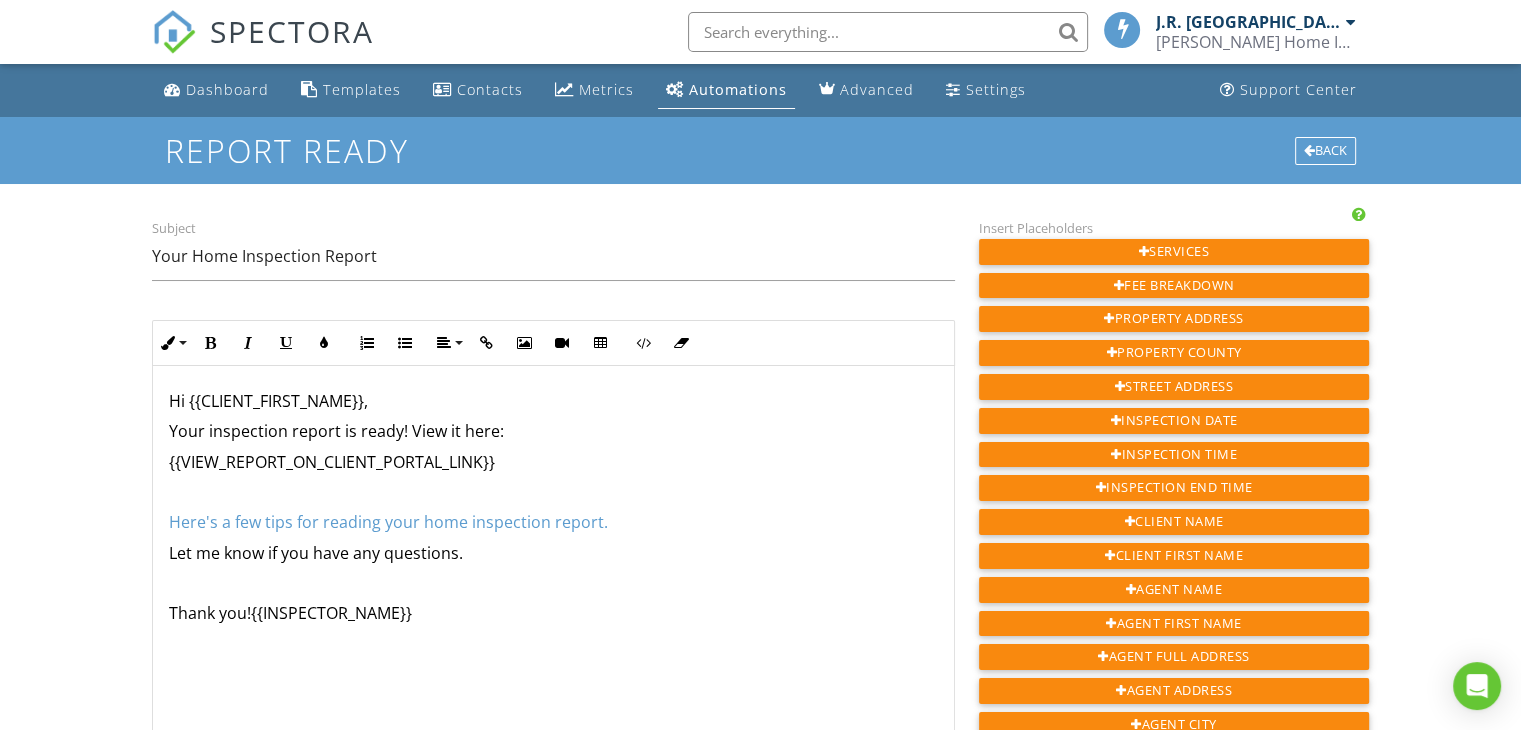 scroll, scrollTop: 0, scrollLeft: 0, axis: both 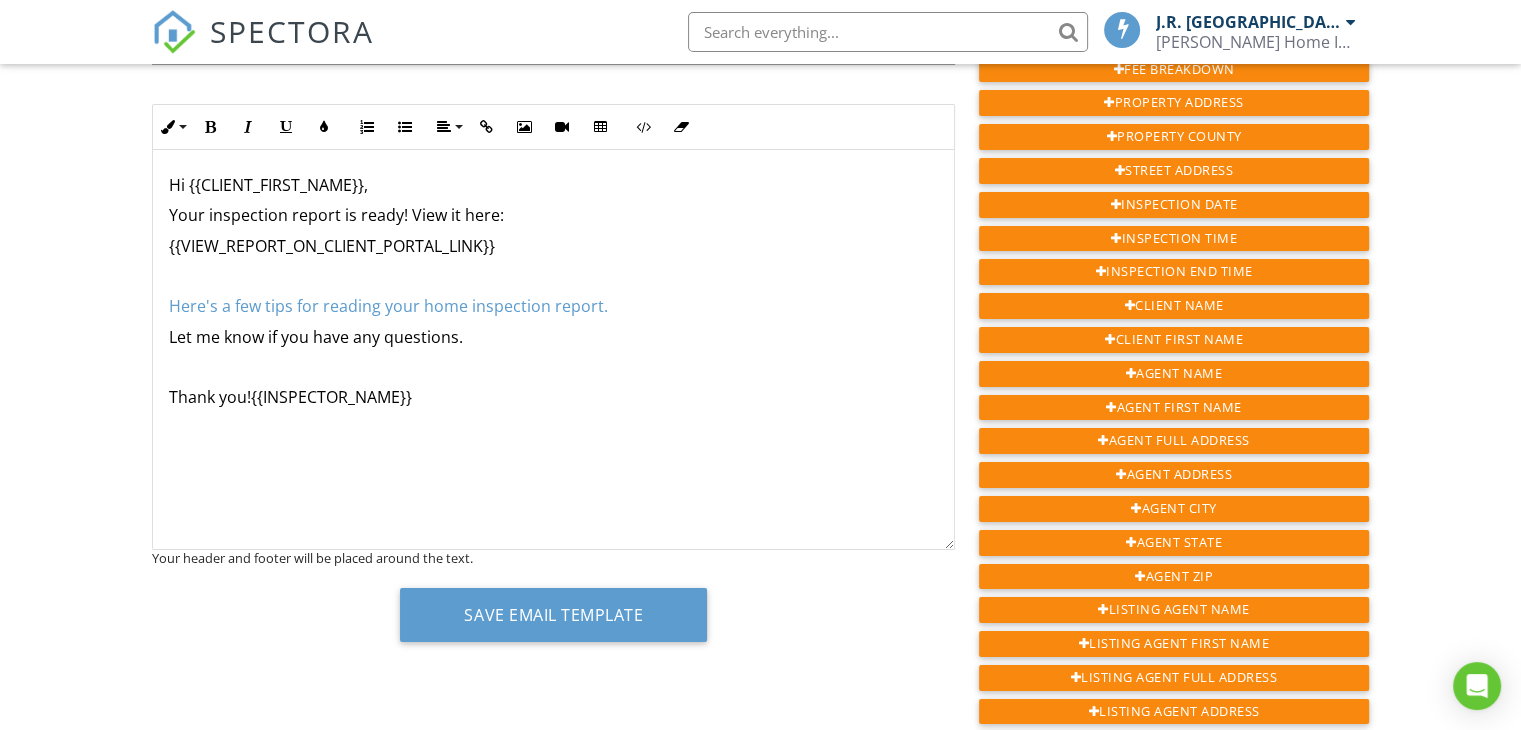 click on "Hi {{CLIENT_FIRST_NAME}}," at bounding box center (553, 185) 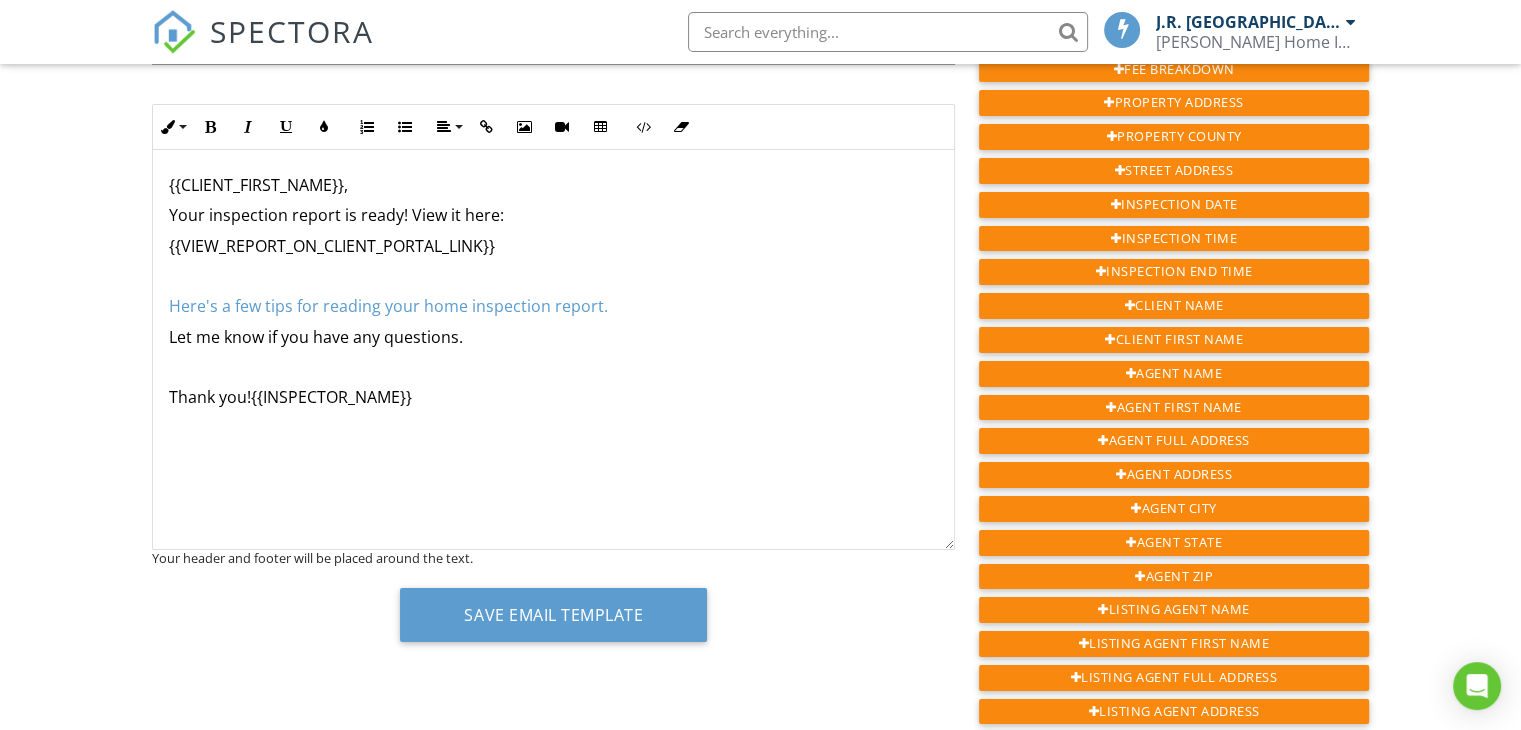 type 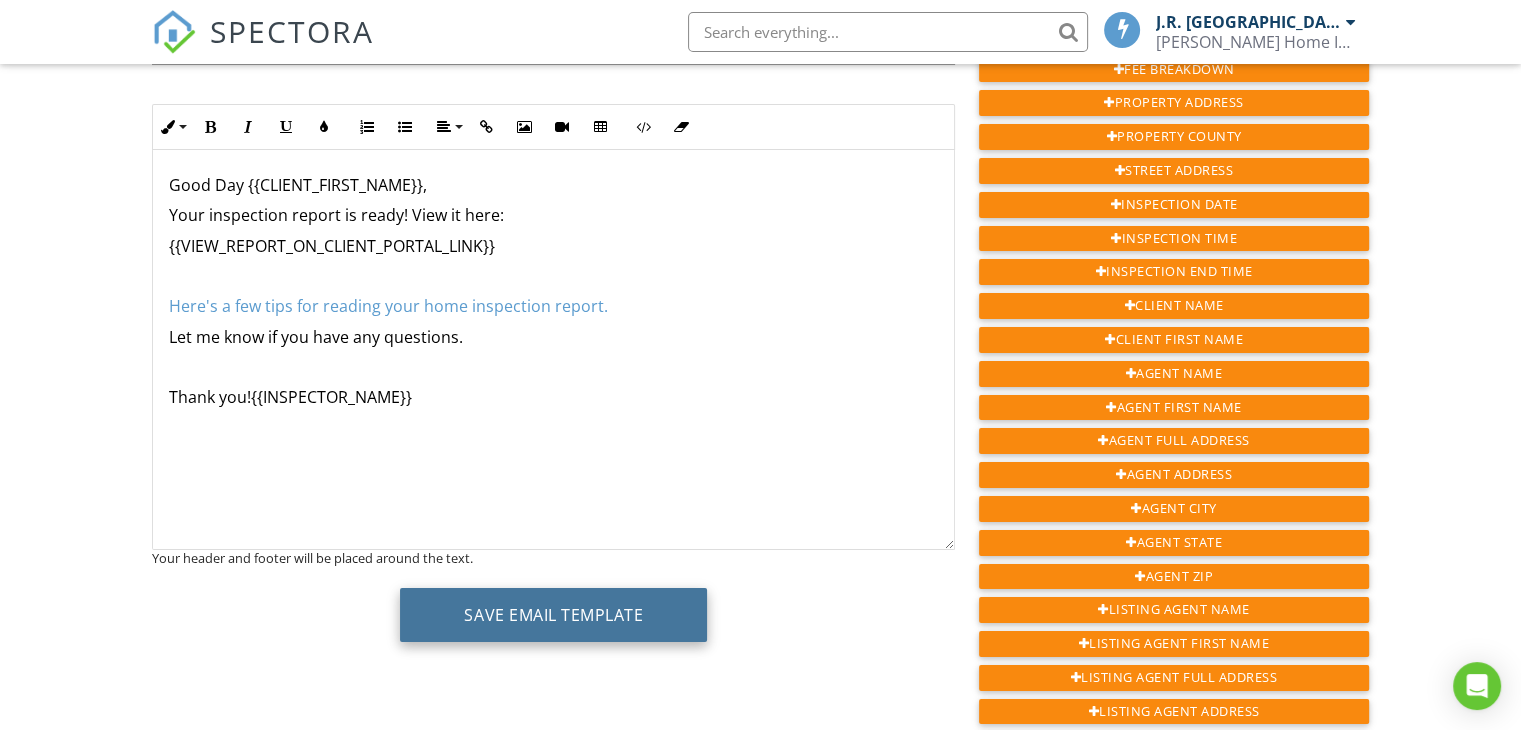 click on "Save Email Template" at bounding box center (553, 615) 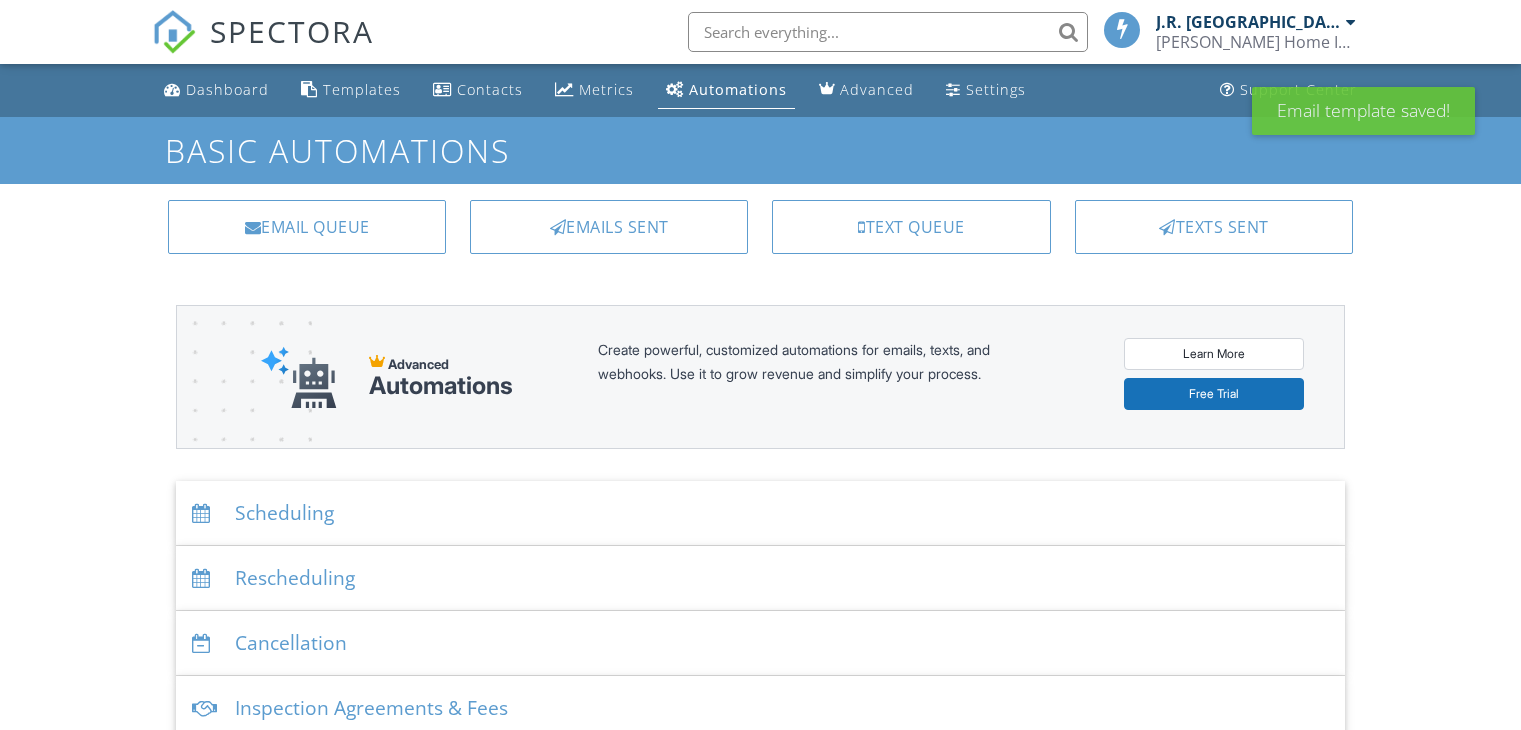 scroll, scrollTop: 0, scrollLeft: 0, axis: both 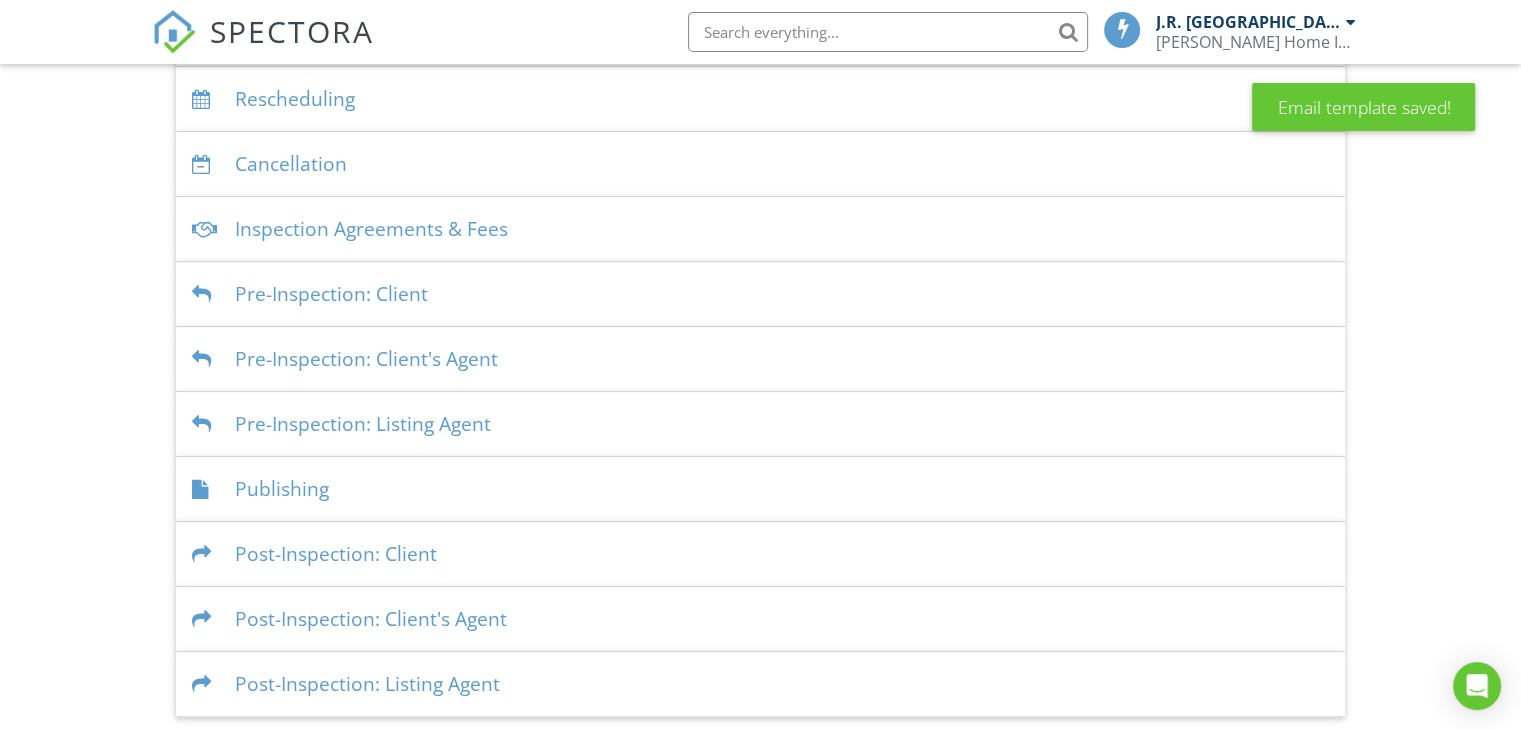 click on "Post-Inspection: Client" at bounding box center (760, 554) 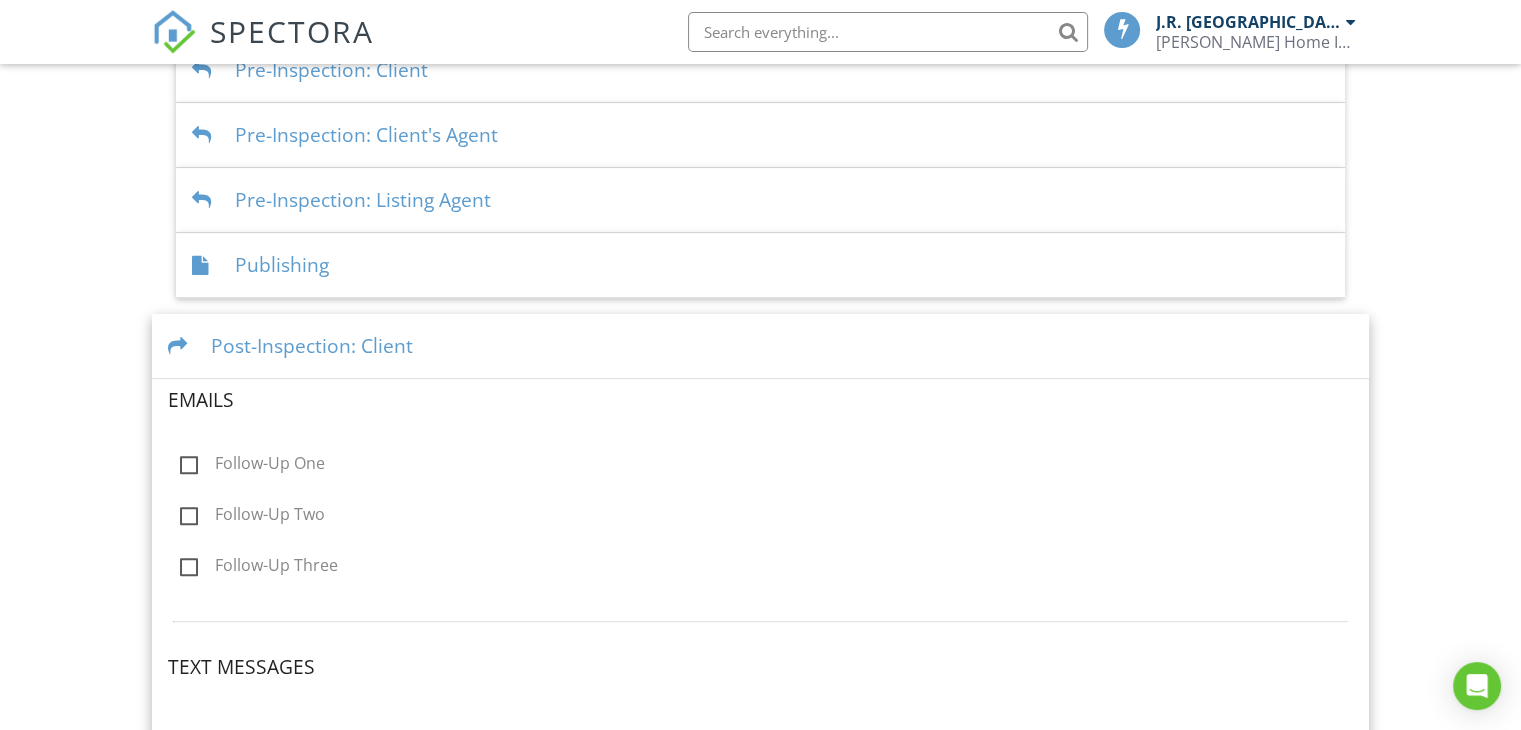scroll, scrollTop: 701, scrollLeft: 0, axis: vertical 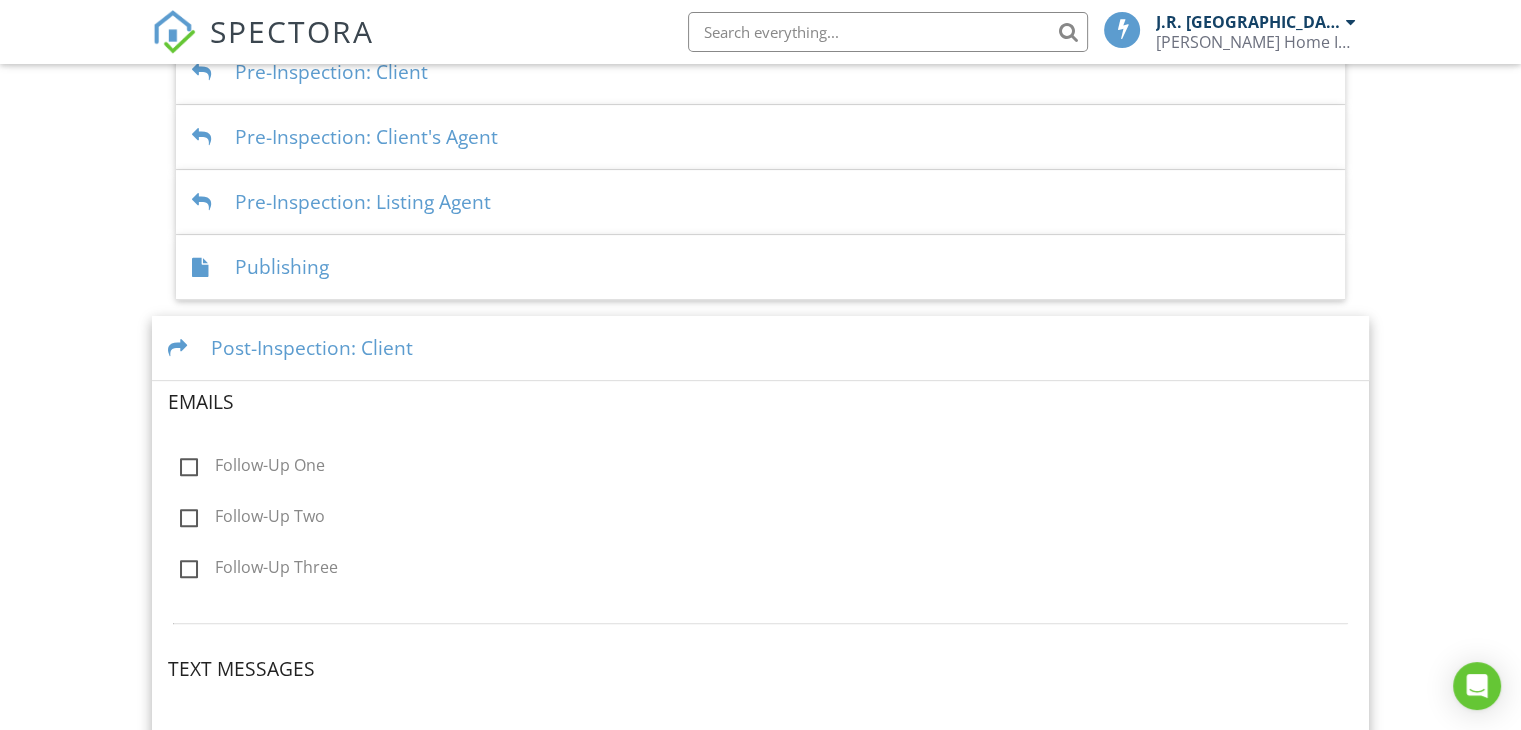click on "Post-Inspection: Client" at bounding box center [760, 348] 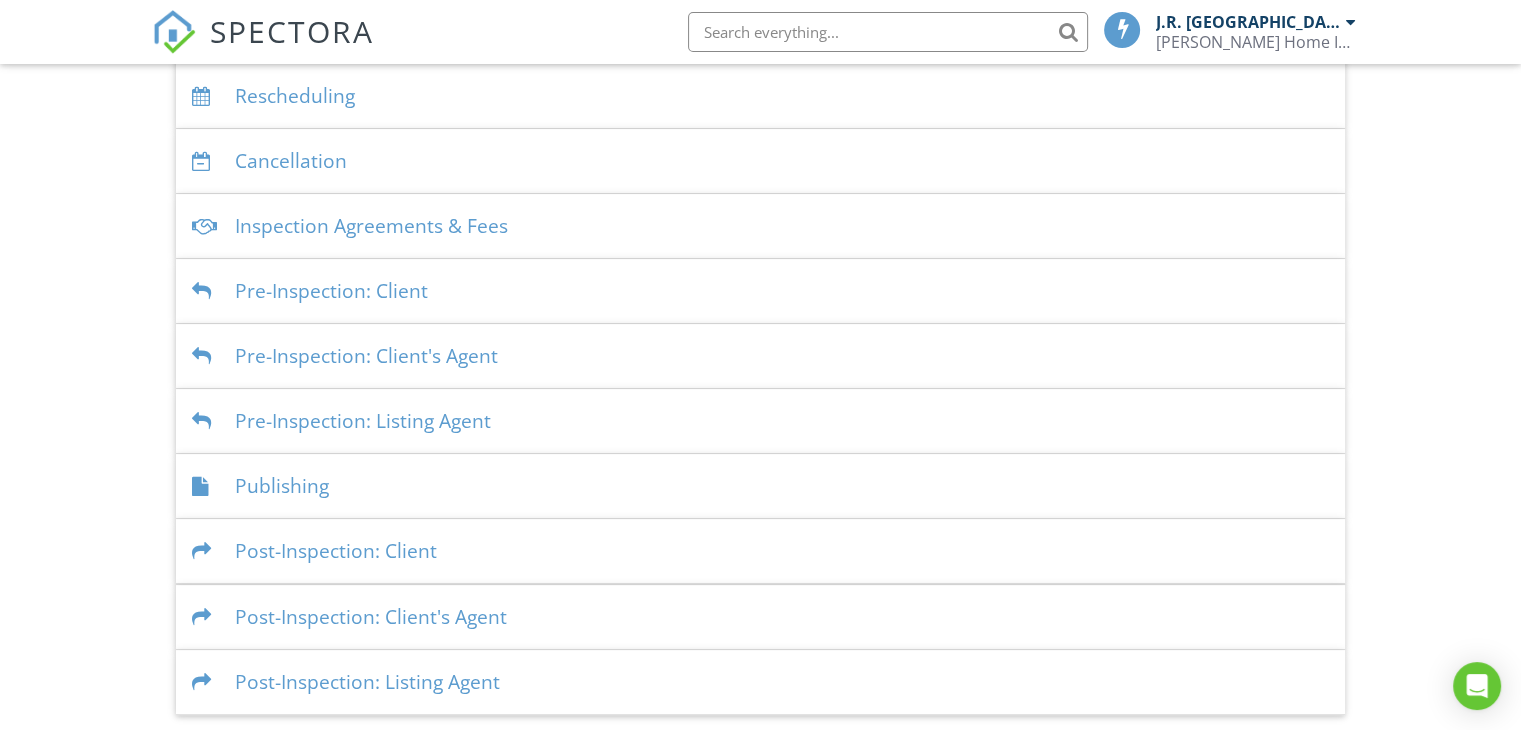 scroll, scrollTop: 480, scrollLeft: 0, axis: vertical 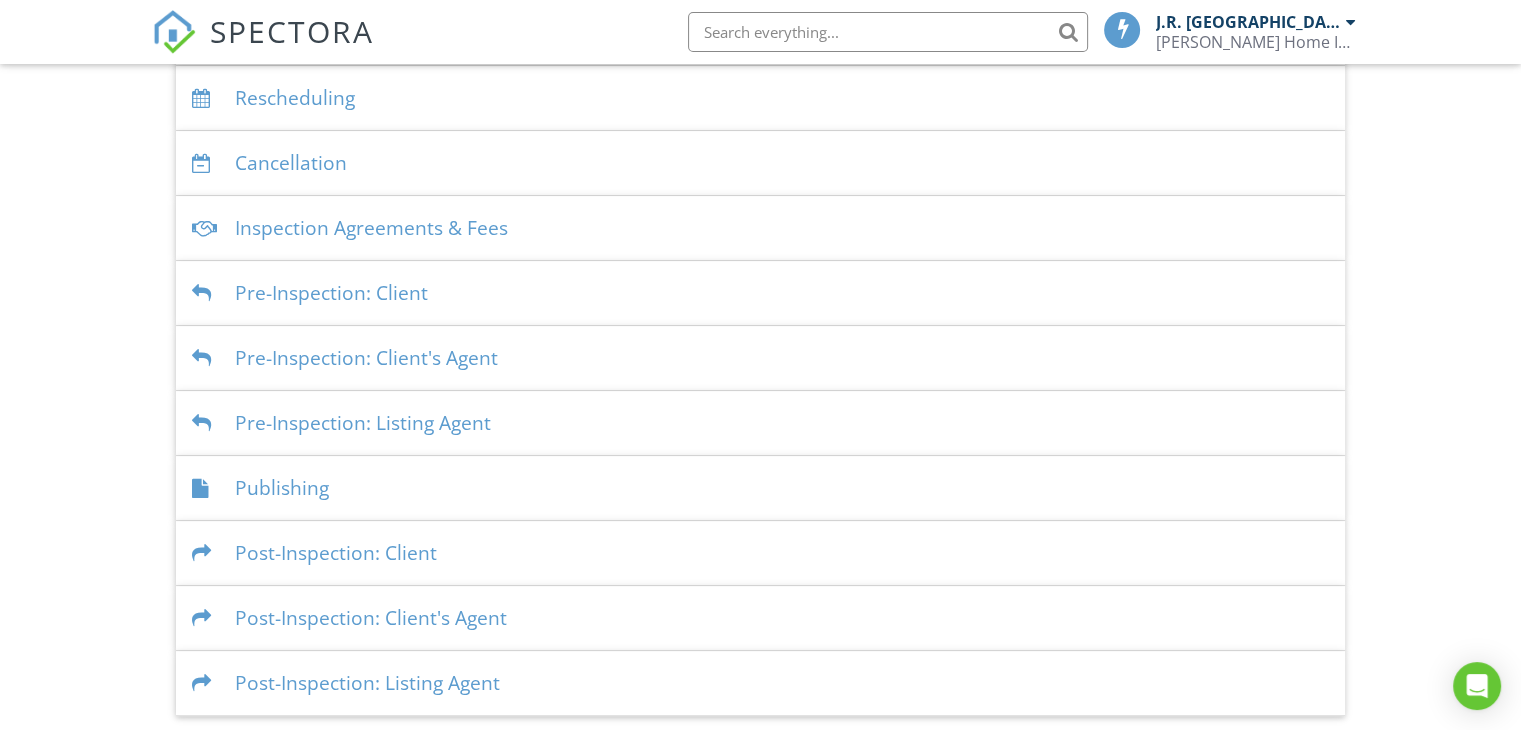 click on "Publishing" at bounding box center (760, 488) 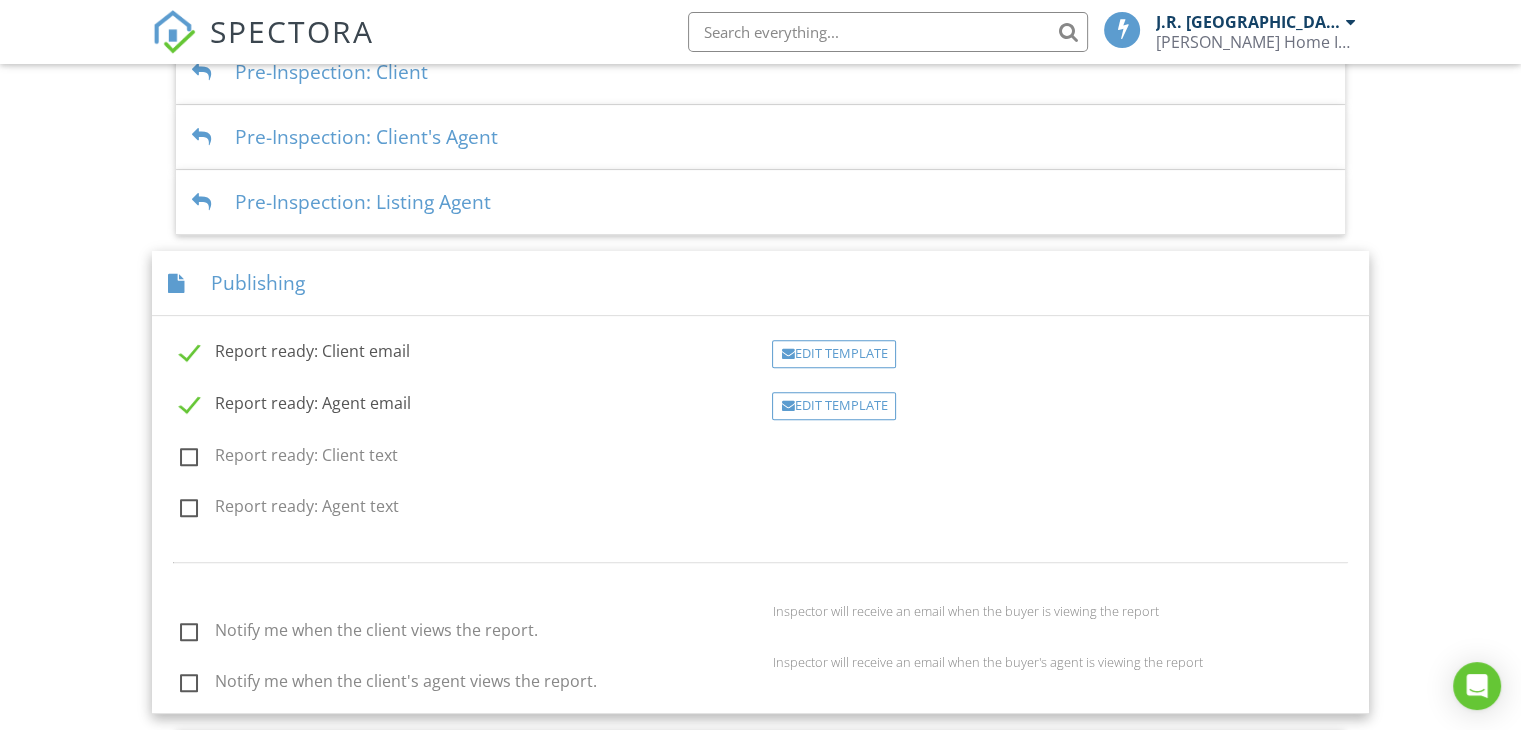 click on "Dashboard
Templates
Contacts
Metrics
Automations
Advanced
Settings
Support Center
Basic Automations
Email Queue
Emails Sent
Text Queue
Texts Sent
Advanced
Automations
Create powerful, customized automations for emails, texts, and webhooks.
Use it to grow revenue and simplify your process.
Learn More
Free Trial
Scheduling
Emails
Inspection confirmation email for clients
Edit Template
Inspection confirmation email for client's agent
Edit Template
Inspection confirmation email for listing agent
Edit Template
Text Messages
Inspection confirmation text for clients
Edit Template
Inspection confirmation text for client's agent
Edit Template" at bounding box center [760, 144] 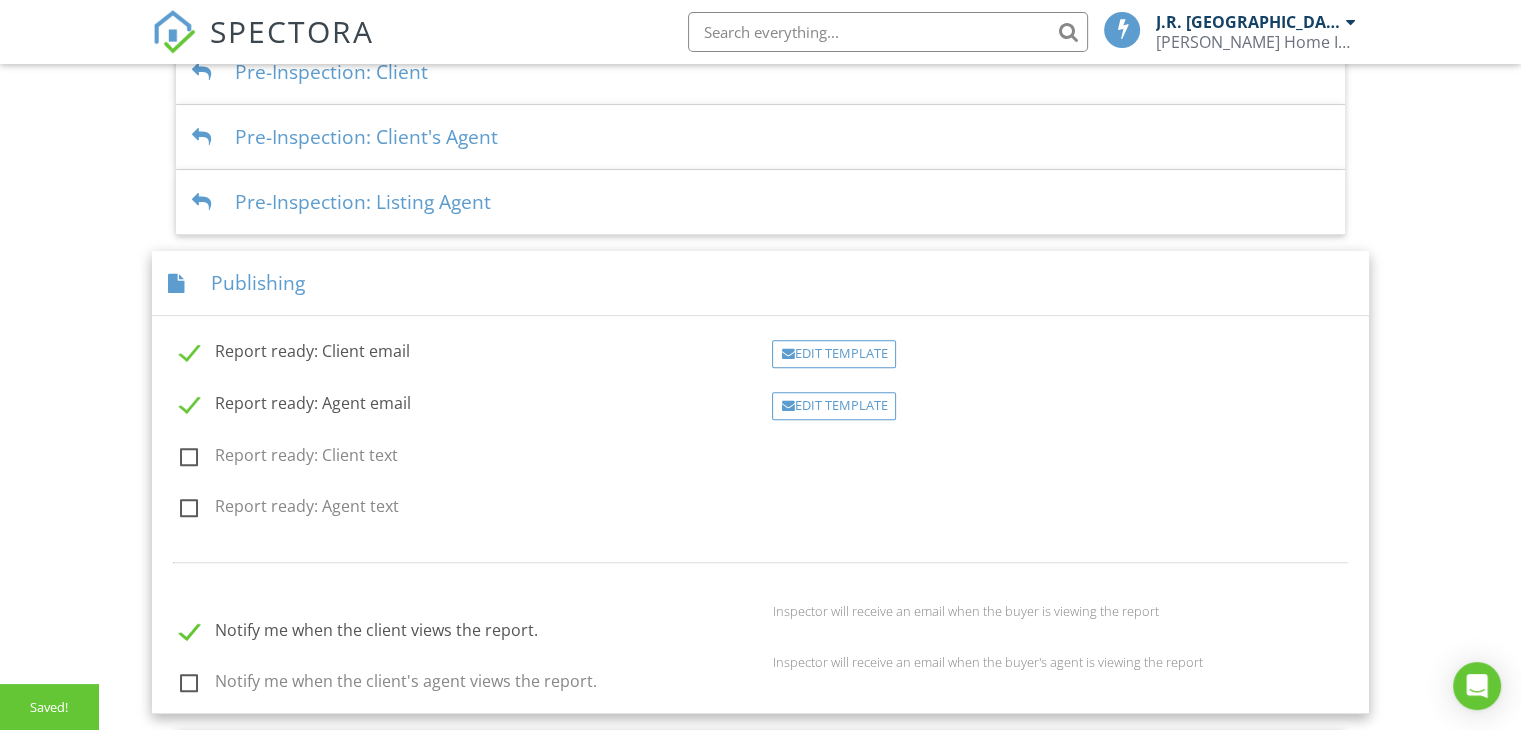click on "Notify me when the client's agent views the report." at bounding box center (388, 684) 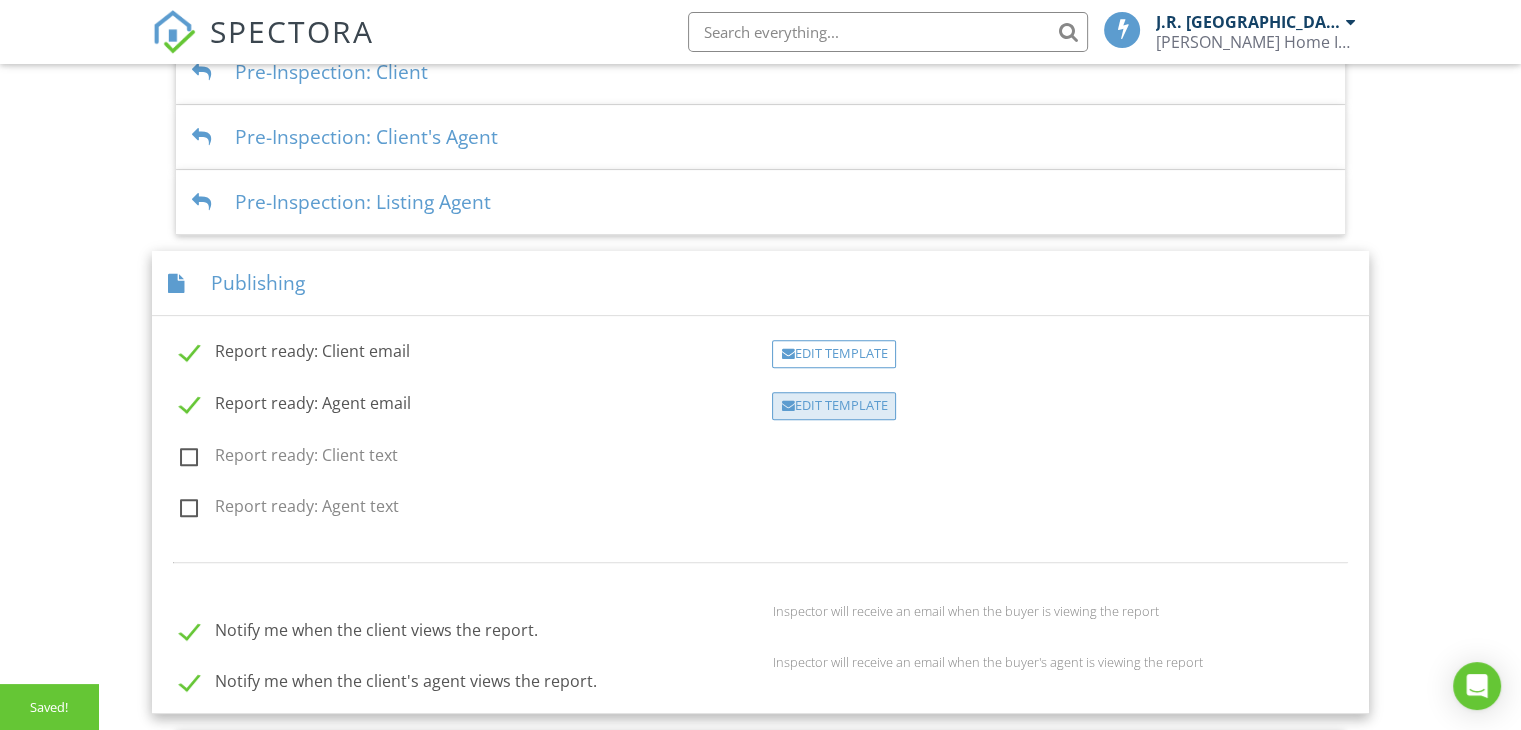 click on "Edit Template" at bounding box center (834, 406) 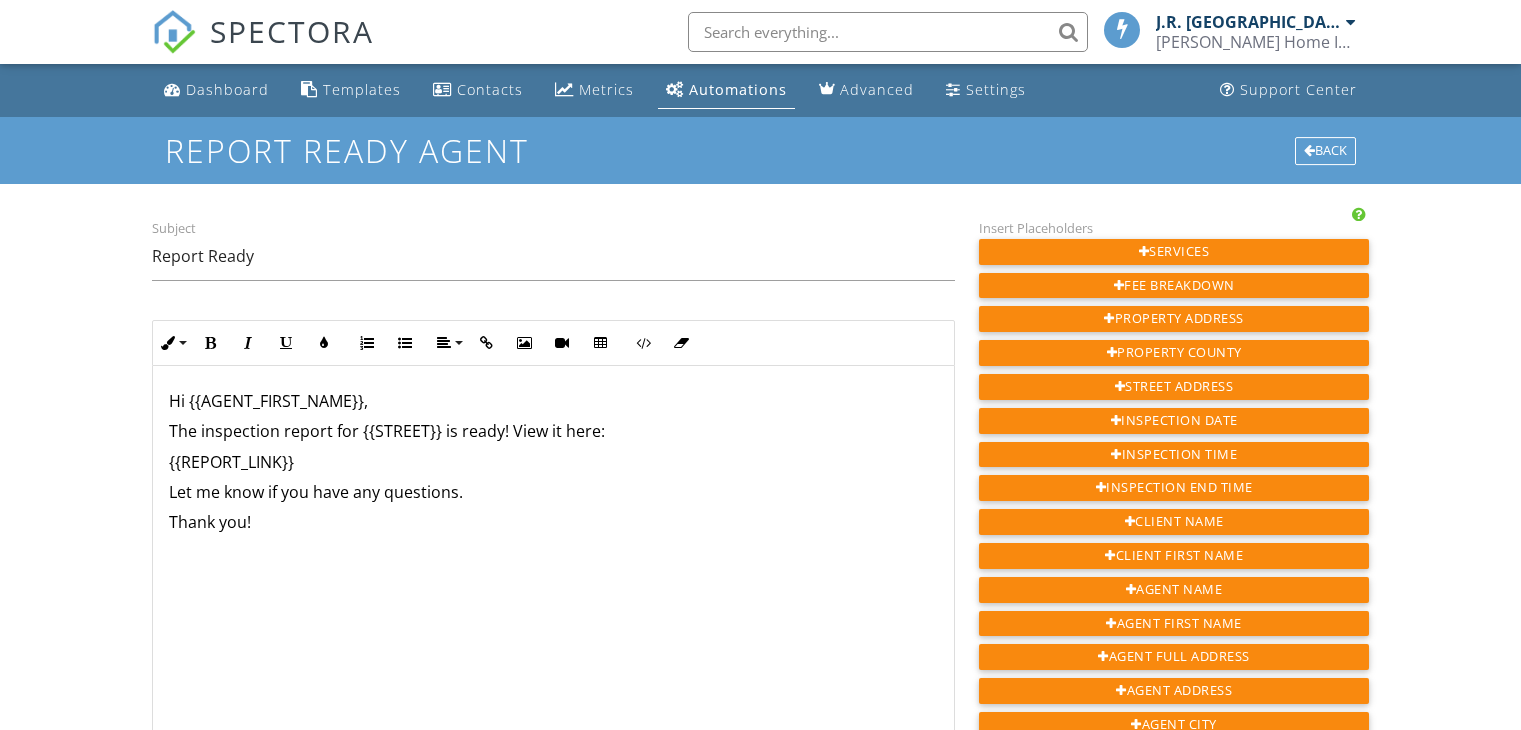 scroll, scrollTop: 0, scrollLeft: 0, axis: both 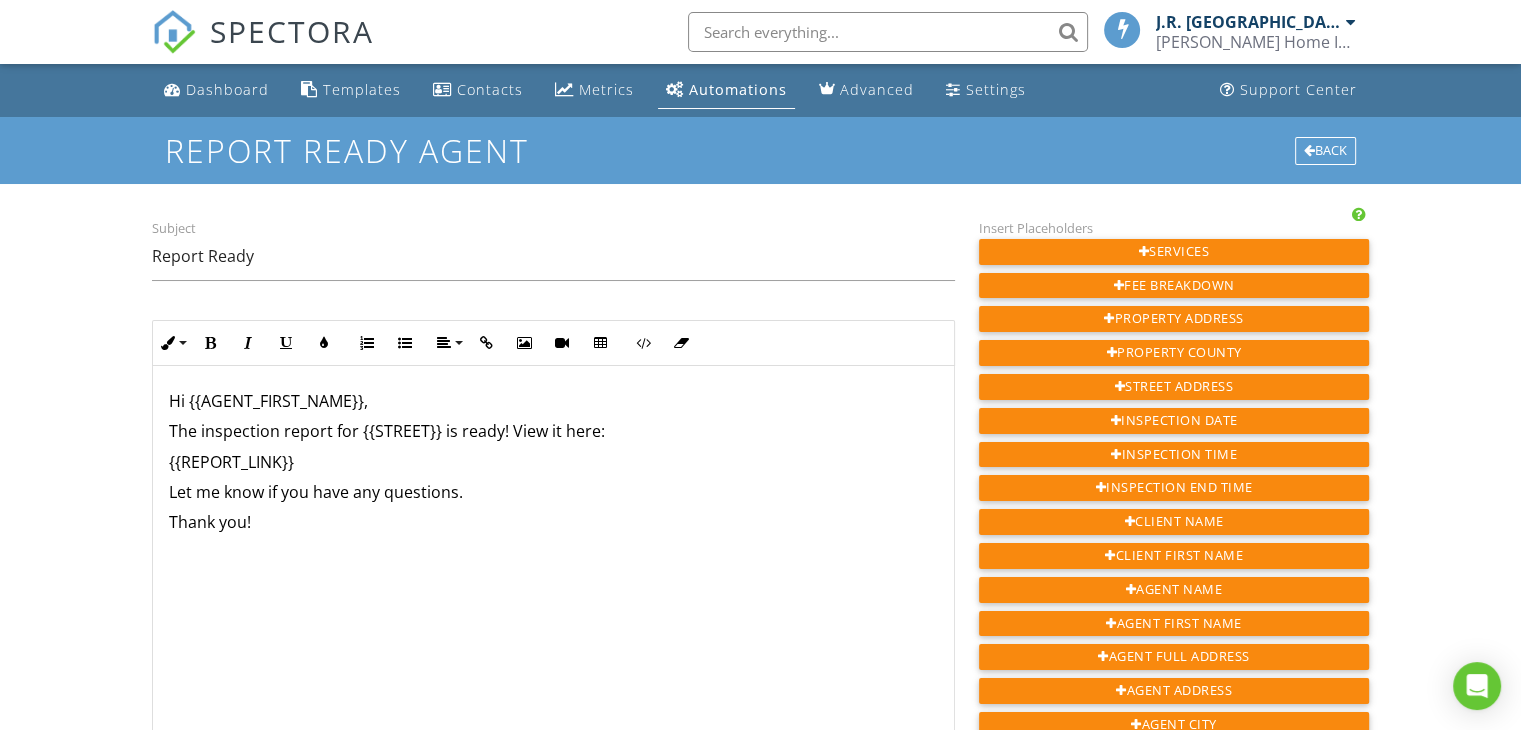 click on "Hi {{AGENT_FIRST_NAME}}," at bounding box center (553, 401) 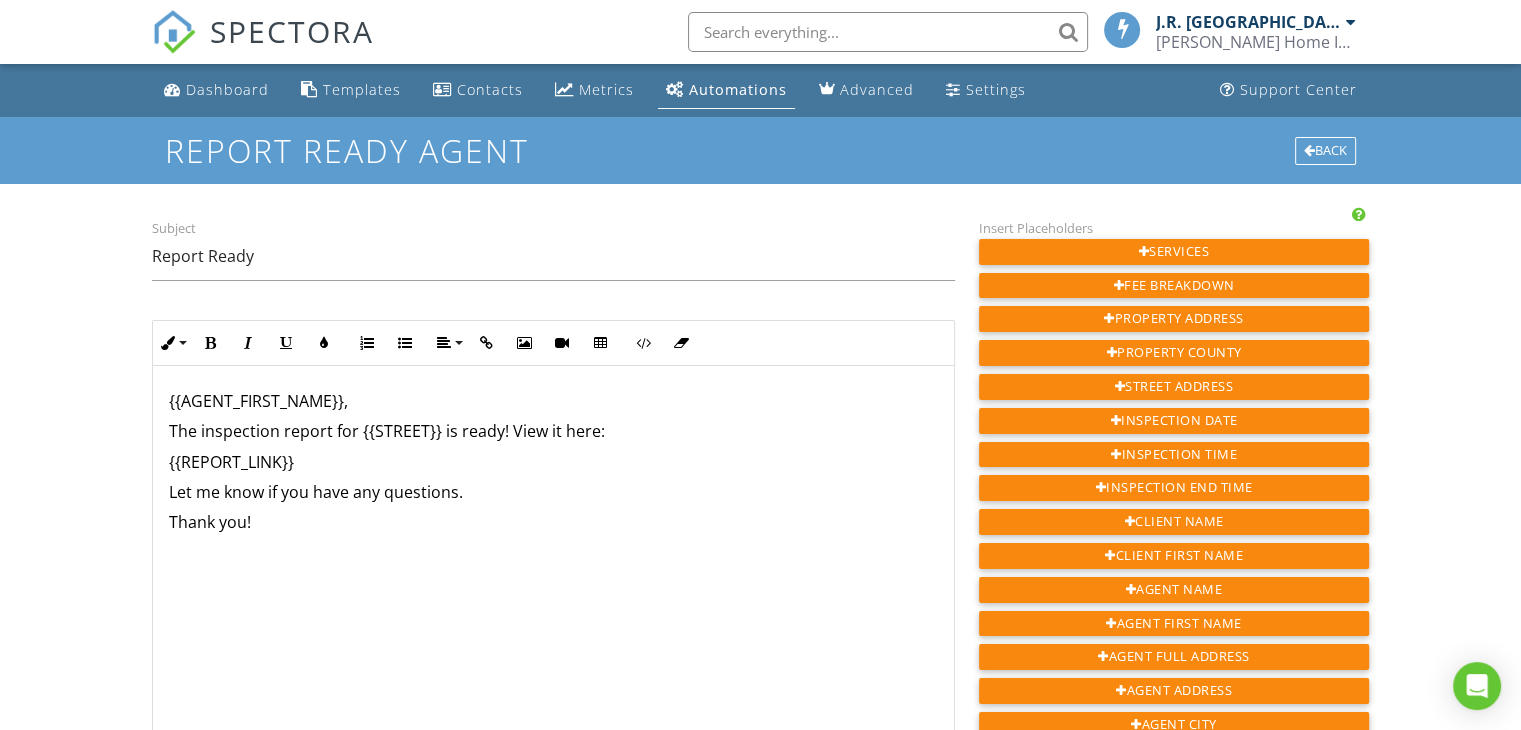 type 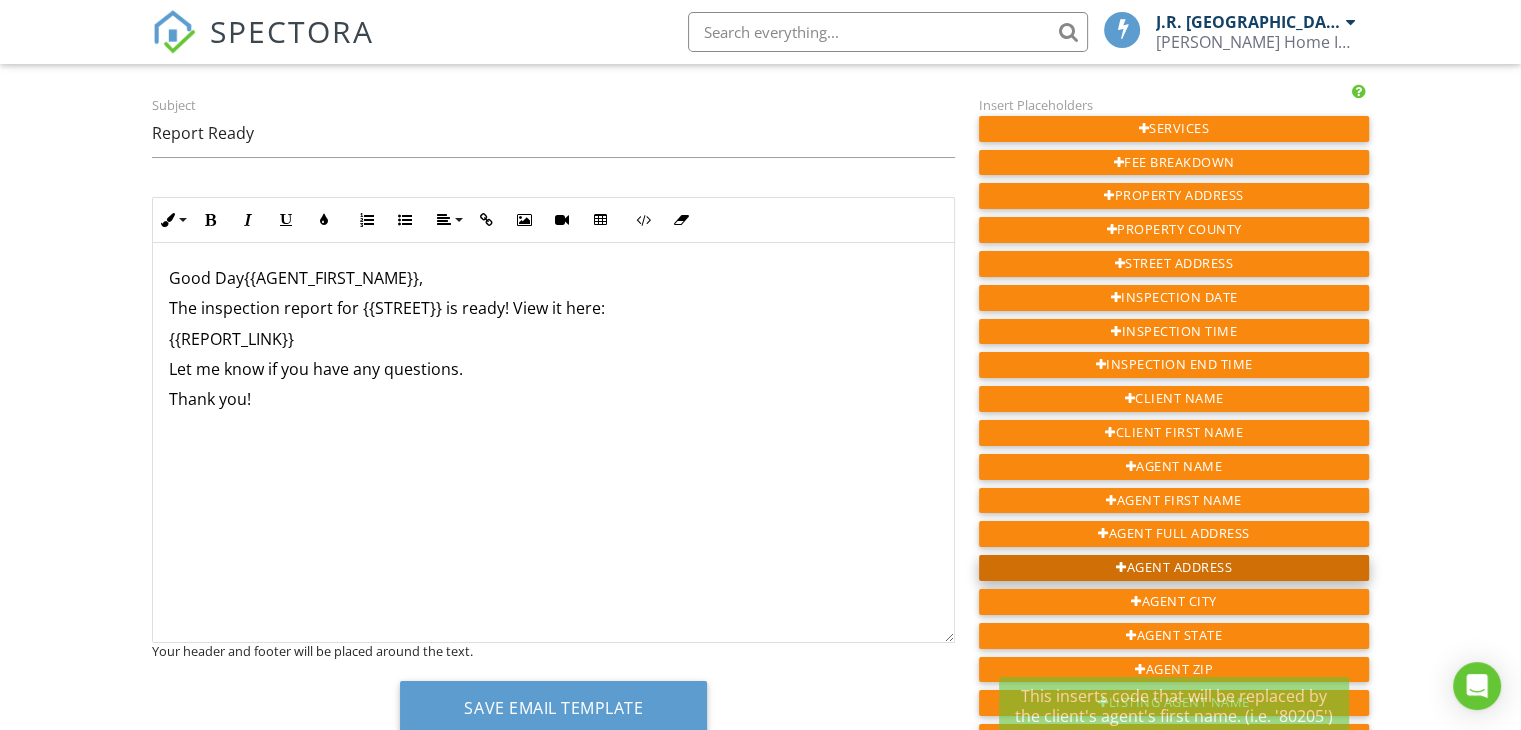 scroll, scrollTop: 122, scrollLeft: 0, axis: vertical 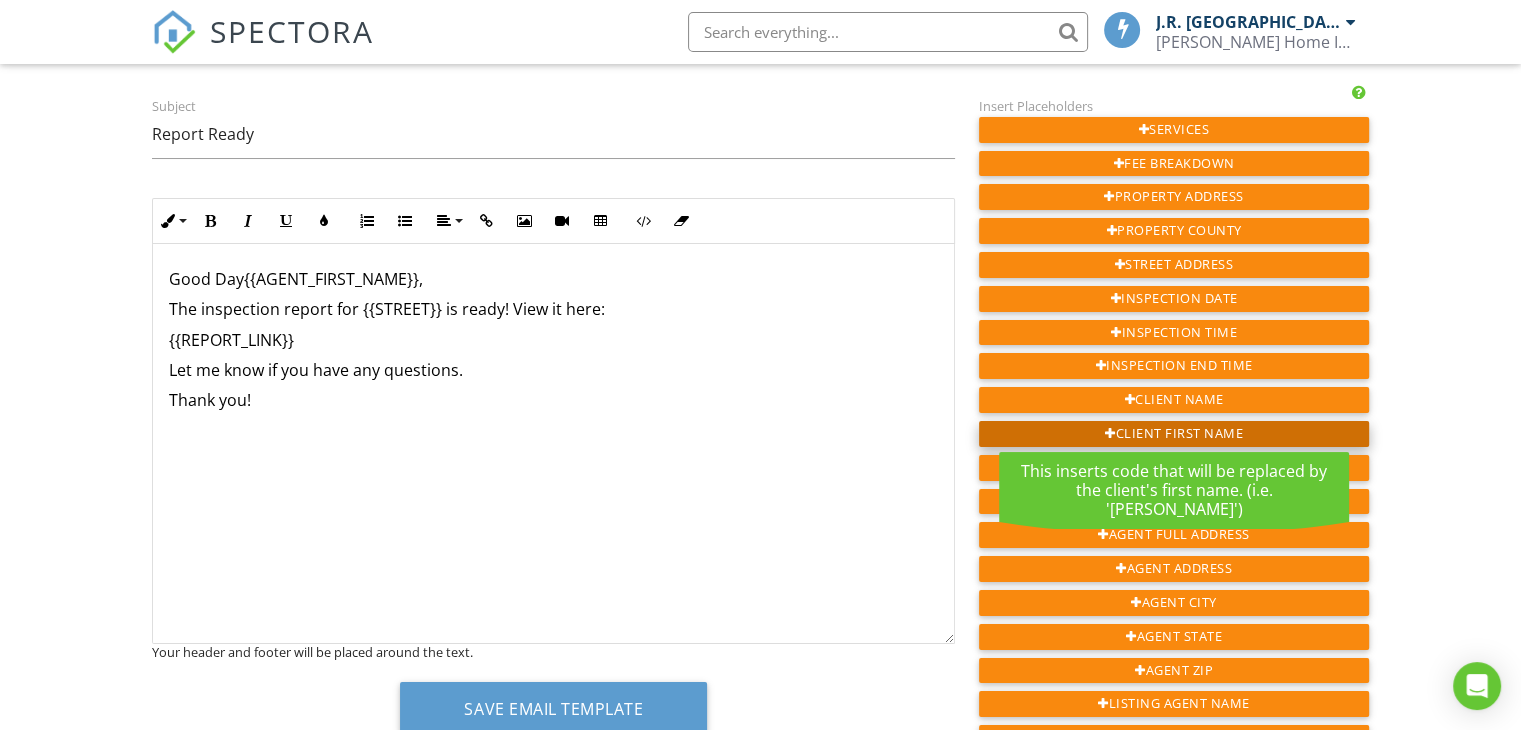 click on "Client First Name" at bounding box center (1174, 434) 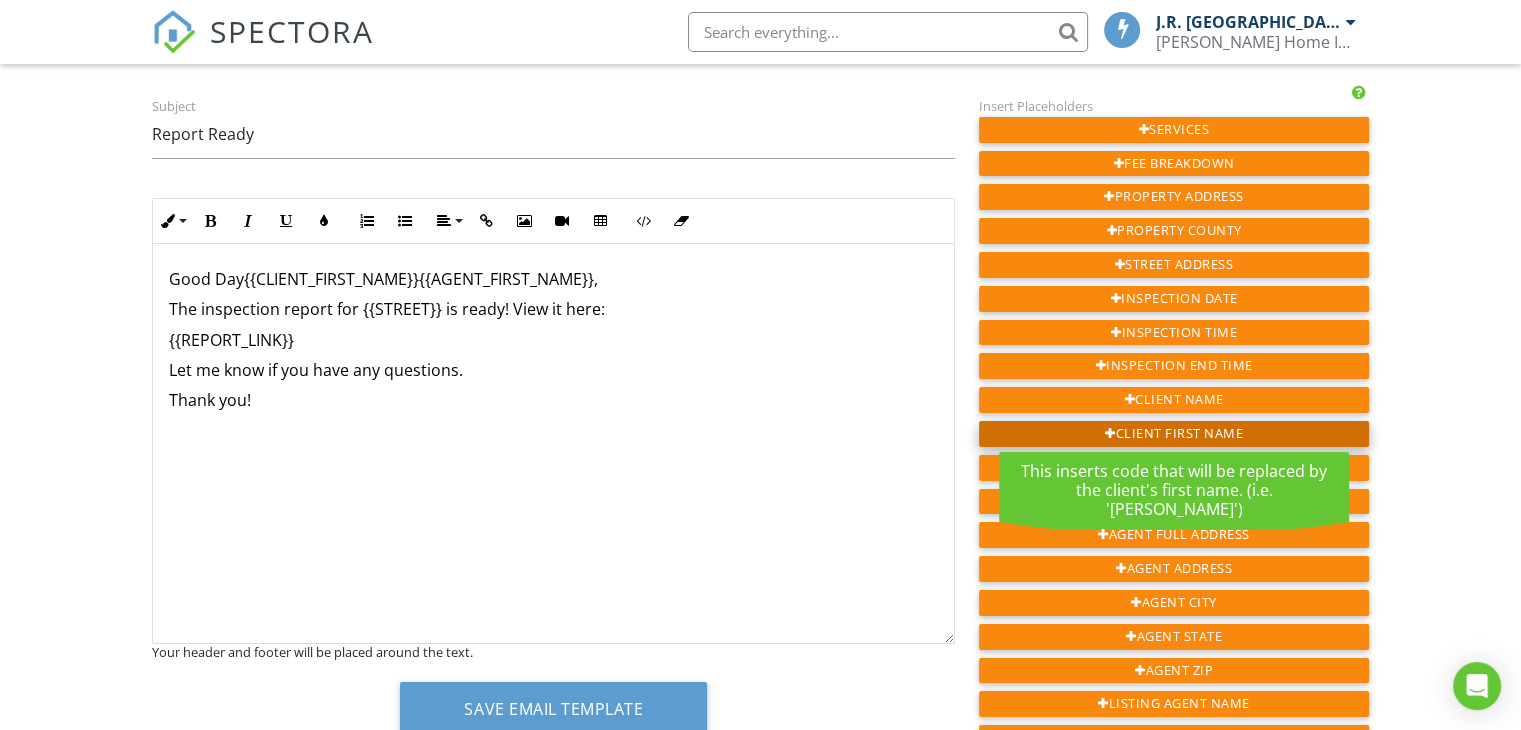 click on "Client First Name" at bounding box center [1174, 434] 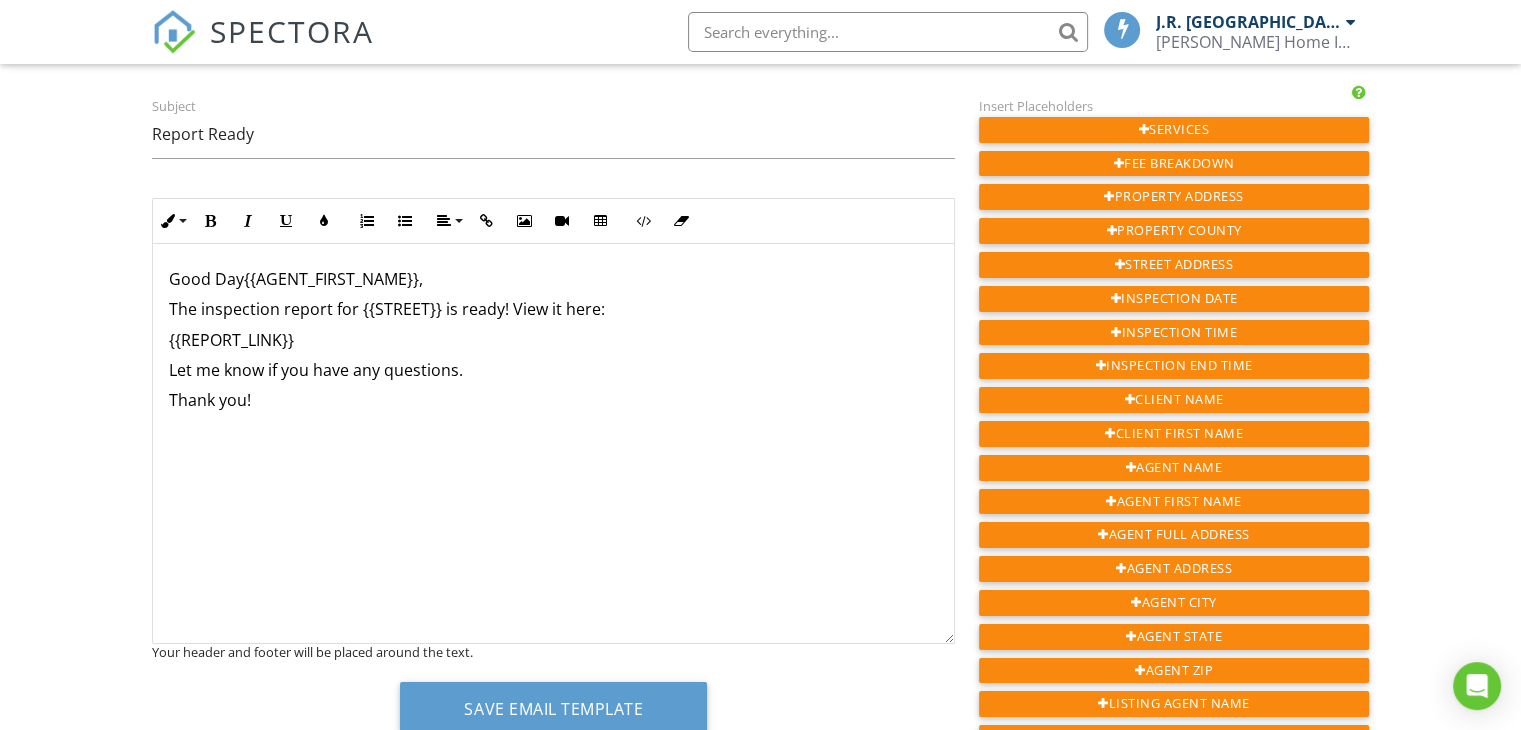 click on "The inspection report for {{STREET}} is ready! View it here:" at bounding box center [553, 309] 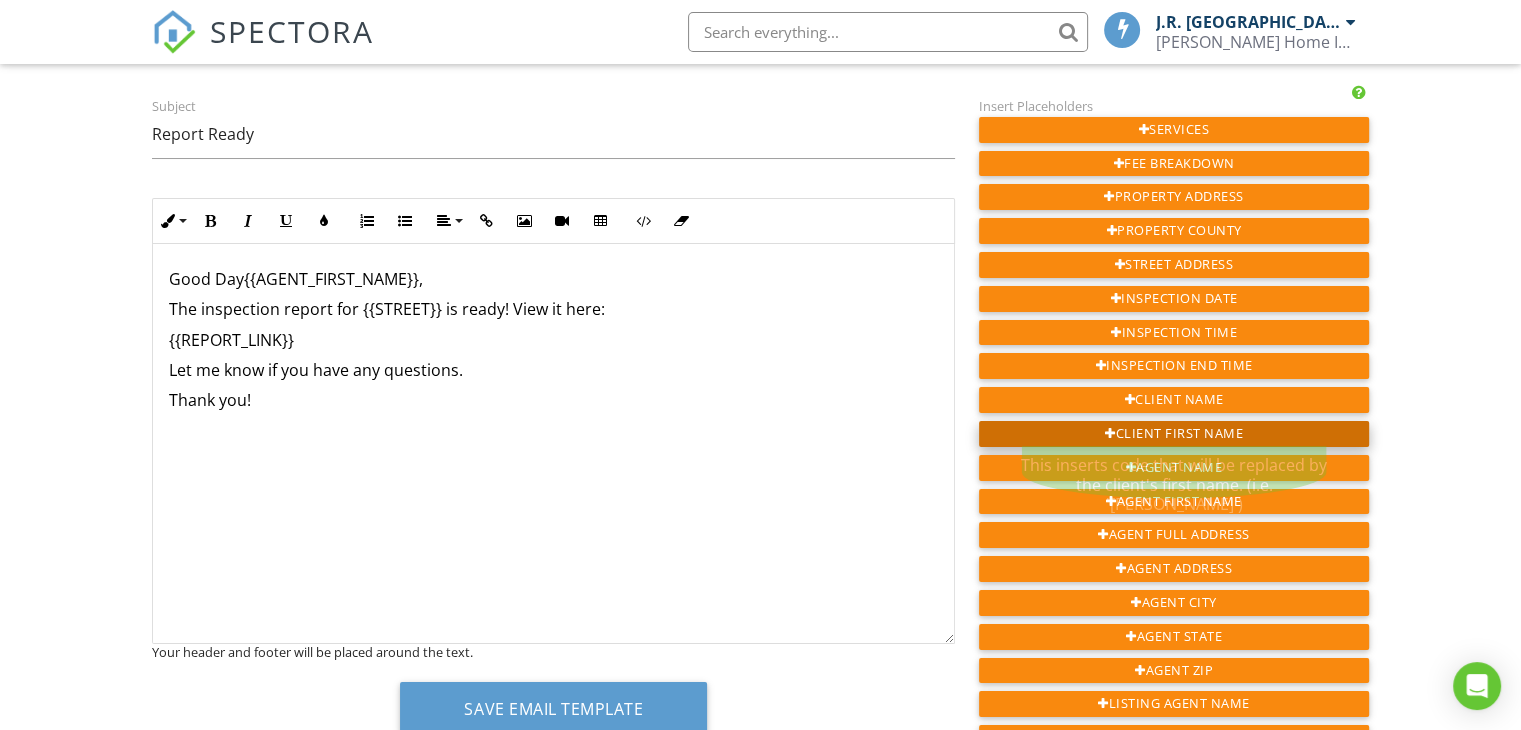 click on "Client First Name" at bounding box center [1174, 434] 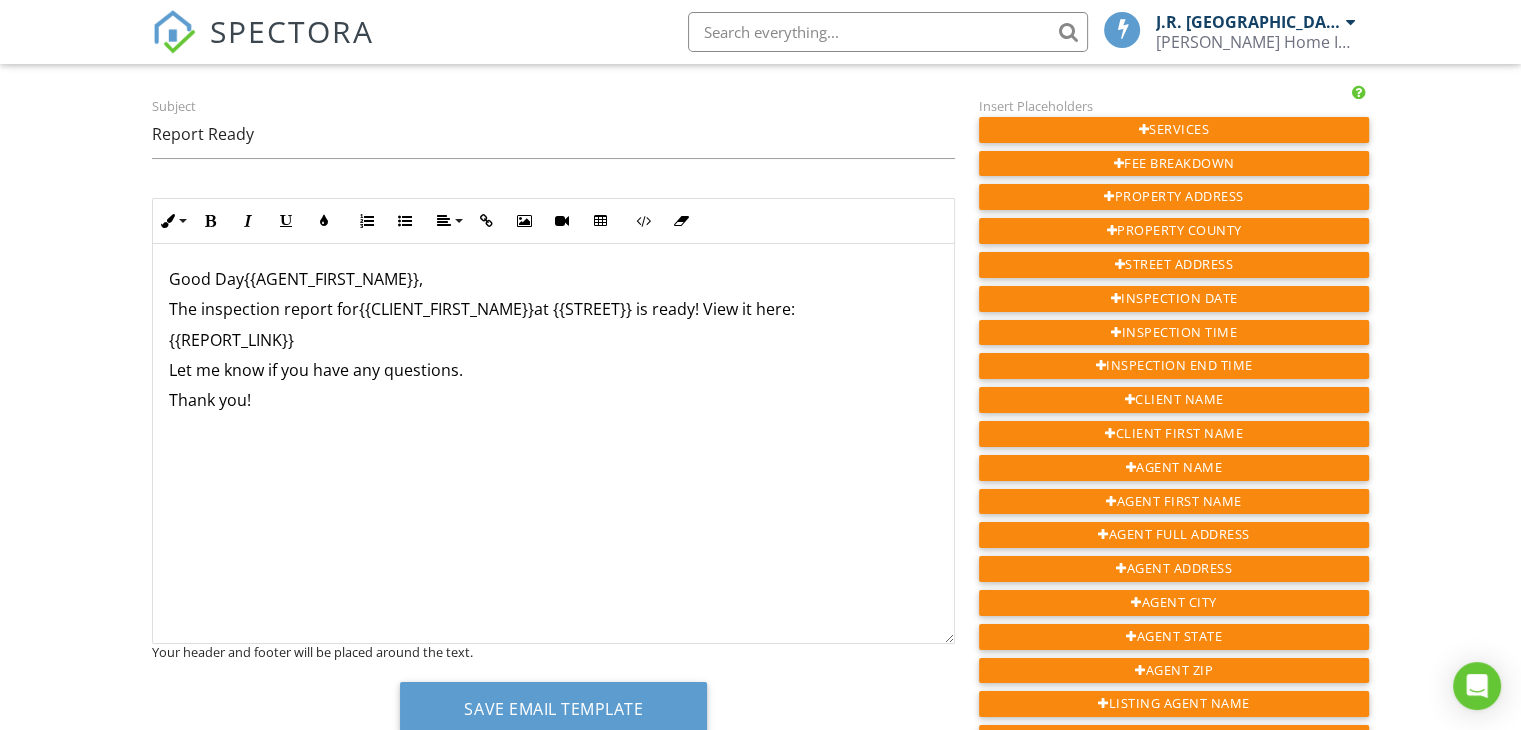 click on "Let me know if you have any questions." at bounding box center [553, 370] 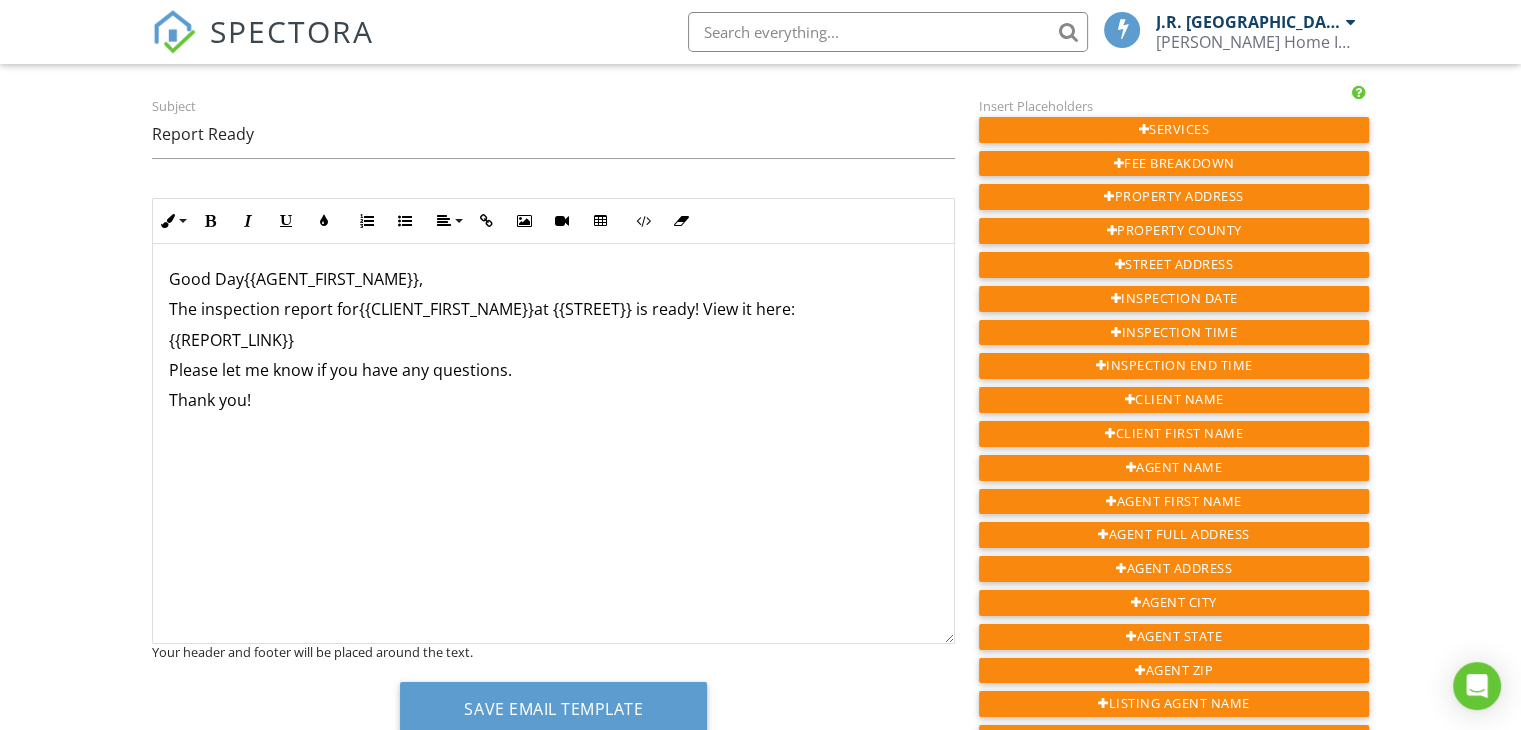 click on "Thank you!" at bounding box center [553, 400] 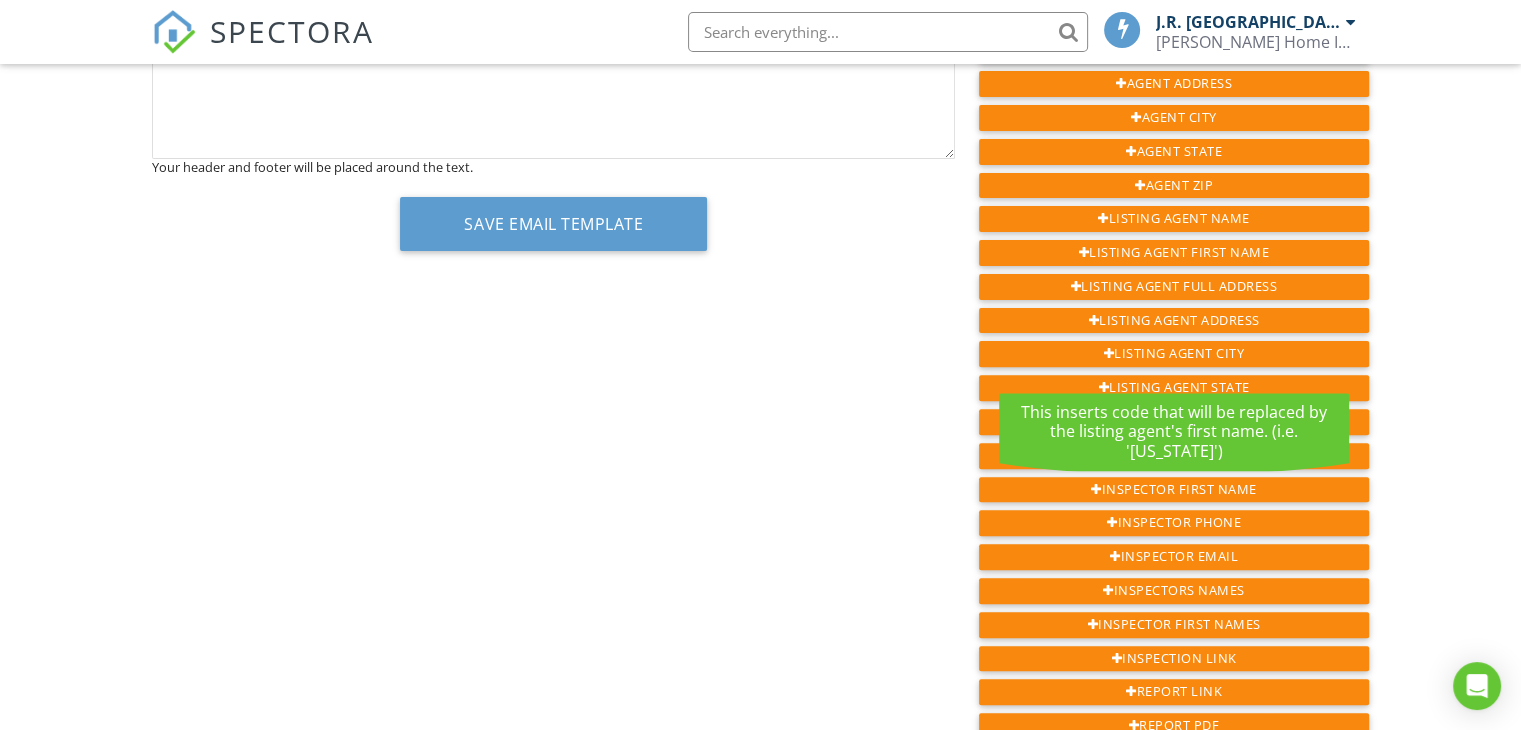 scroll, scrollTop: 608, scrollLeft: 0, axis: vertical 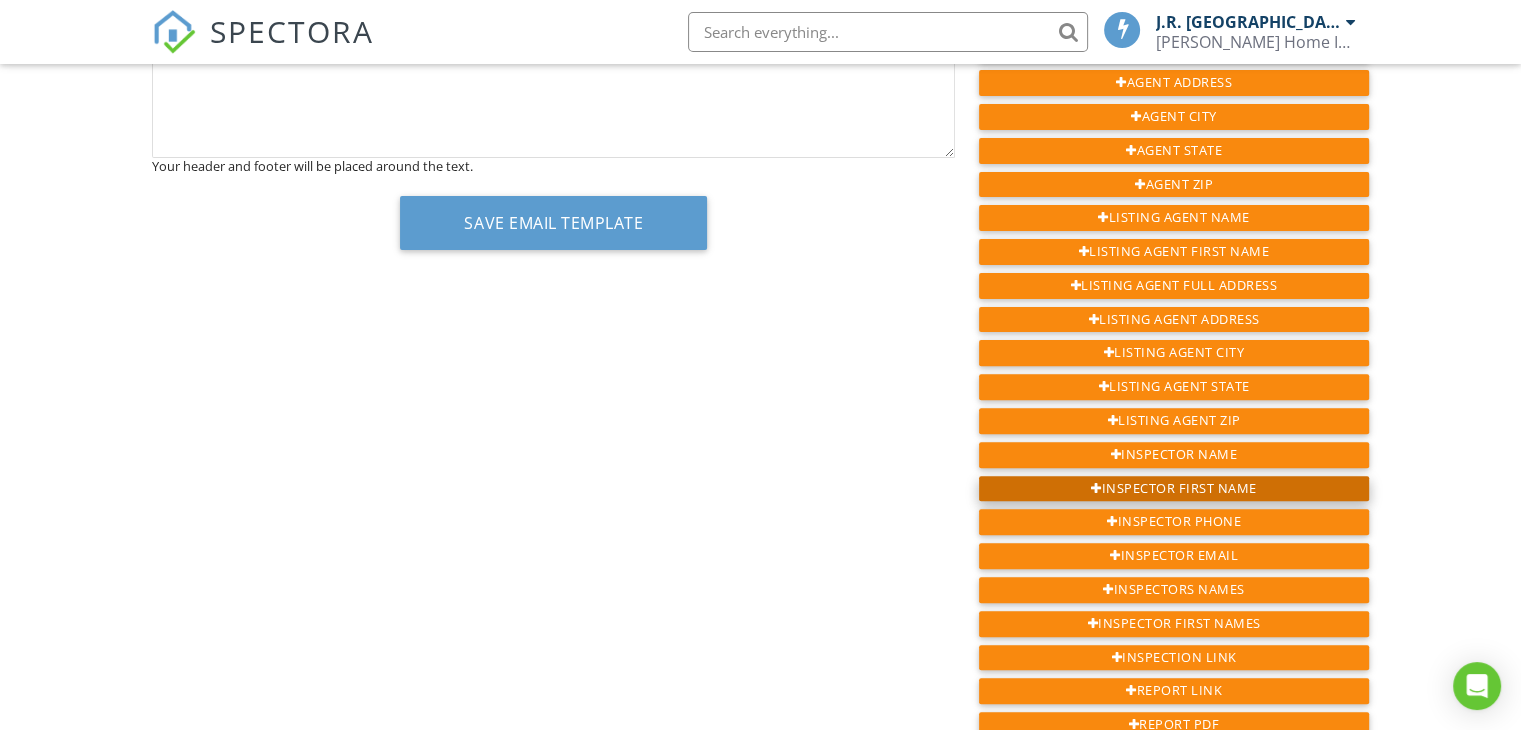 click on "Inspector First Name" at bounding box center (1174, 489) 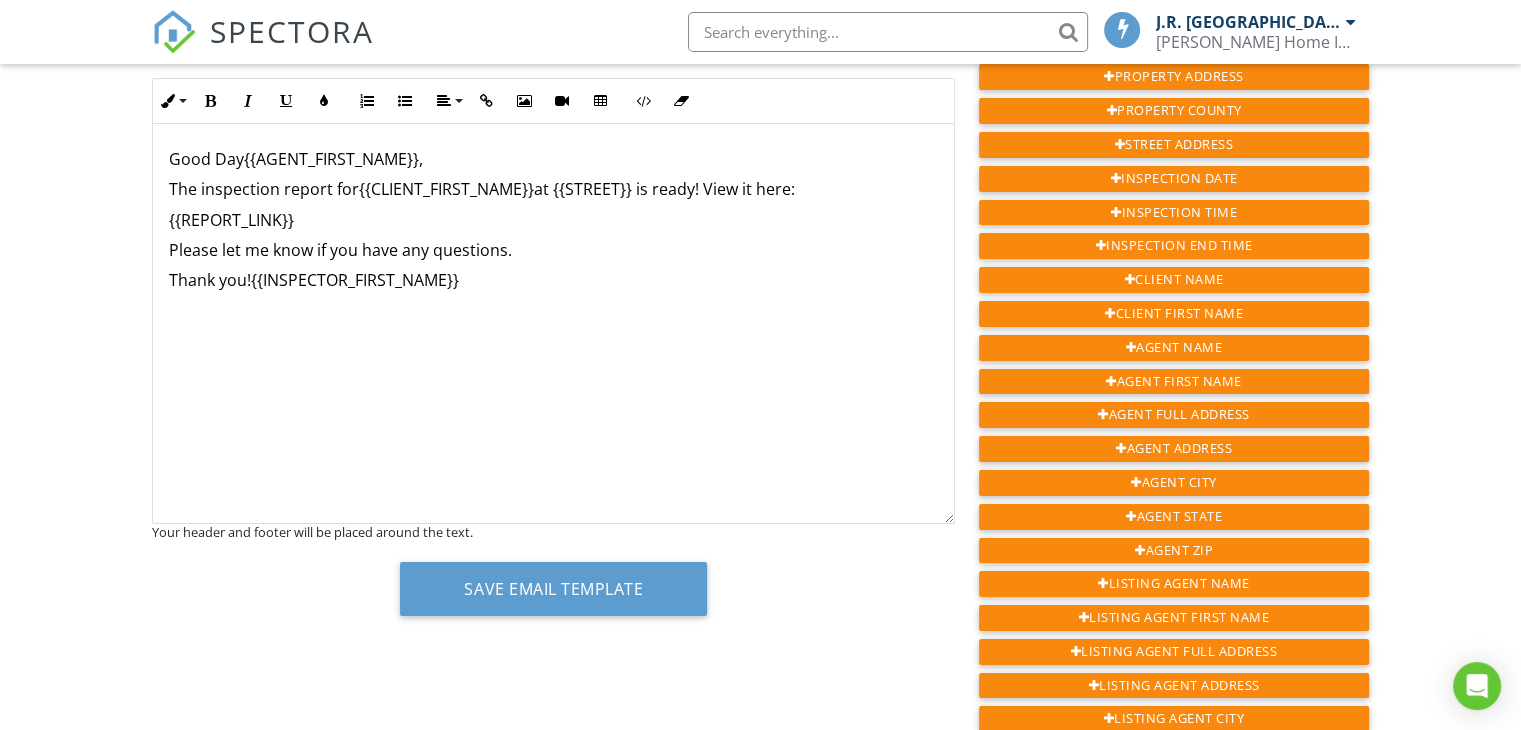 scroll, scrollTop: 239, scrollLeft: 0, axis: vertical 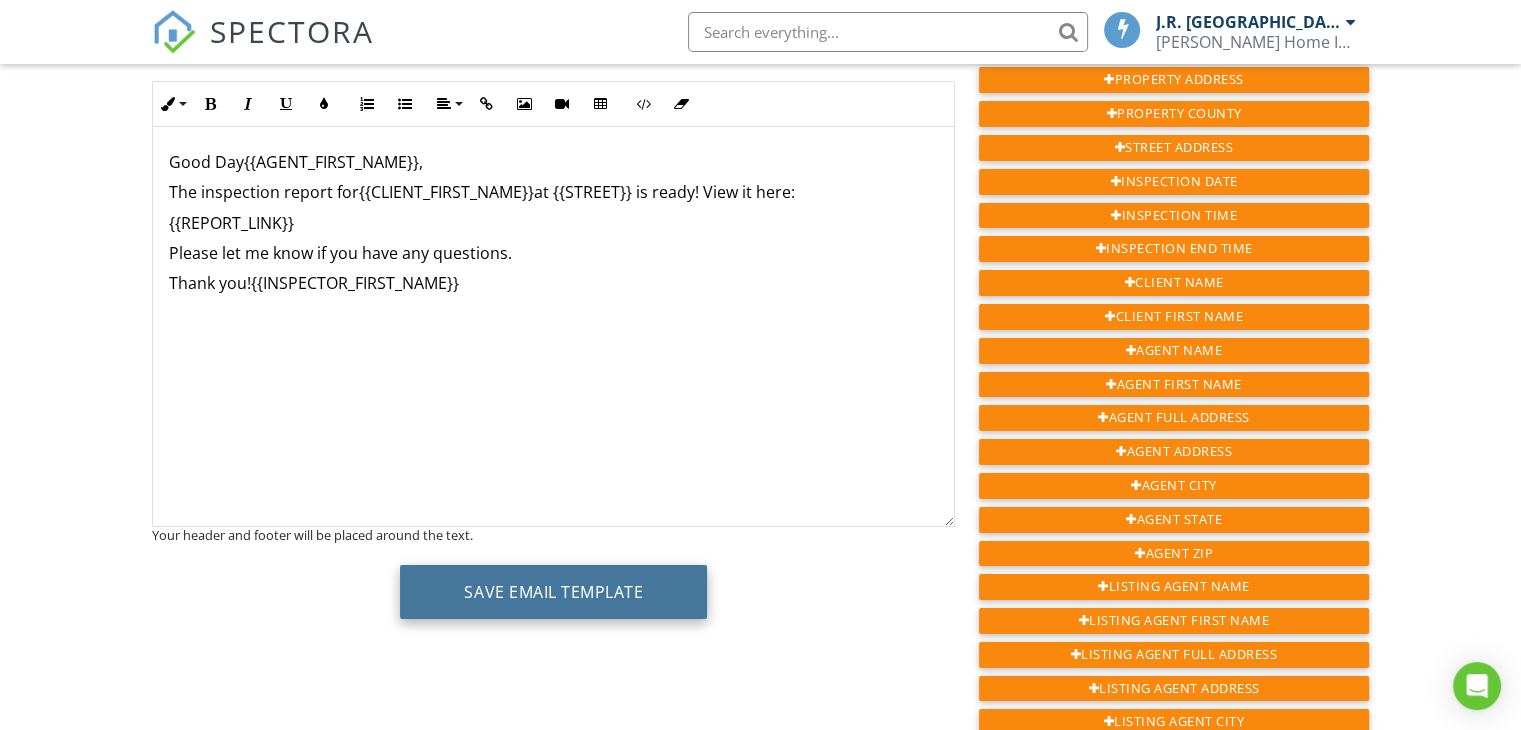 click on "Save Email Template" at bounding box center (553, 592) 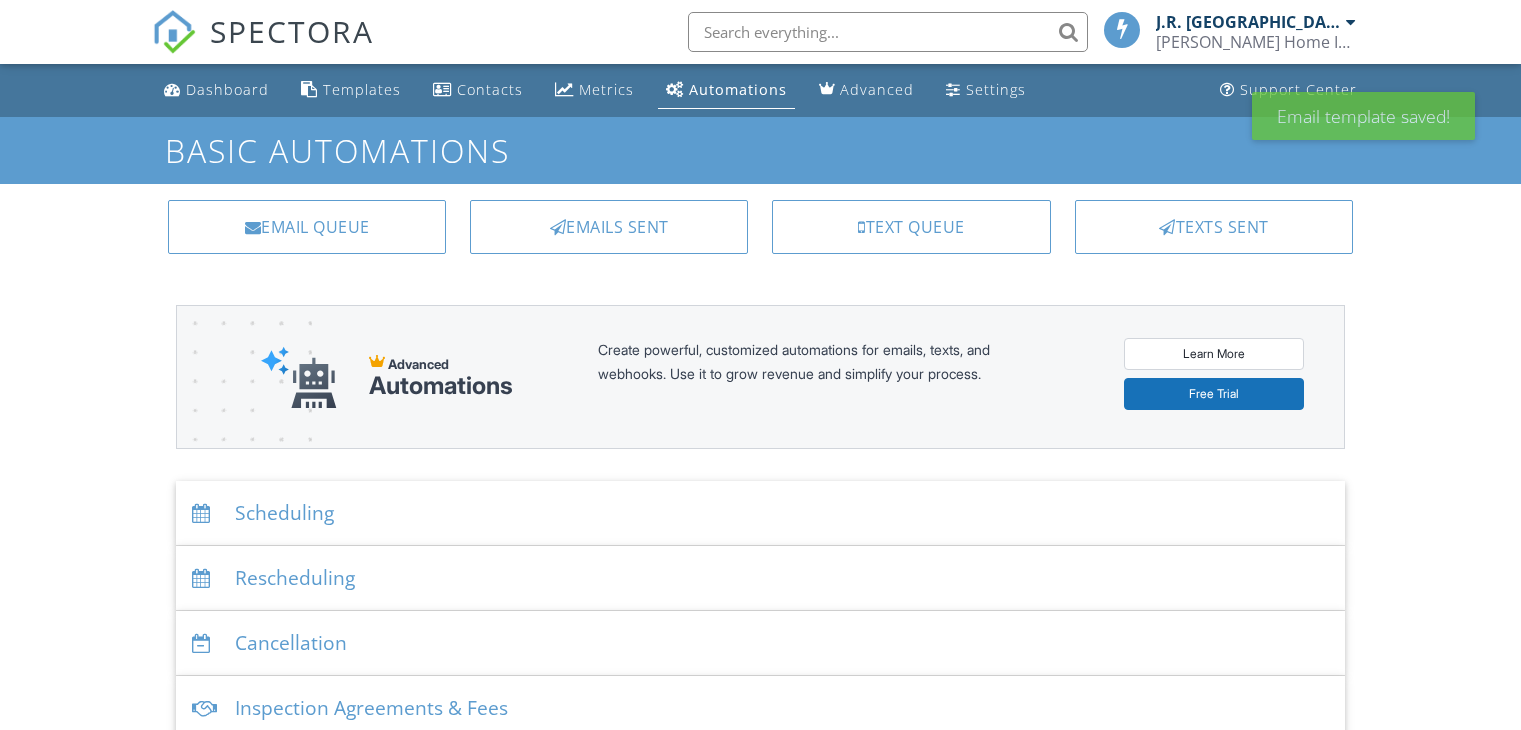 scroll, scrollTop: 0, scrollLeft: 0, axis: both 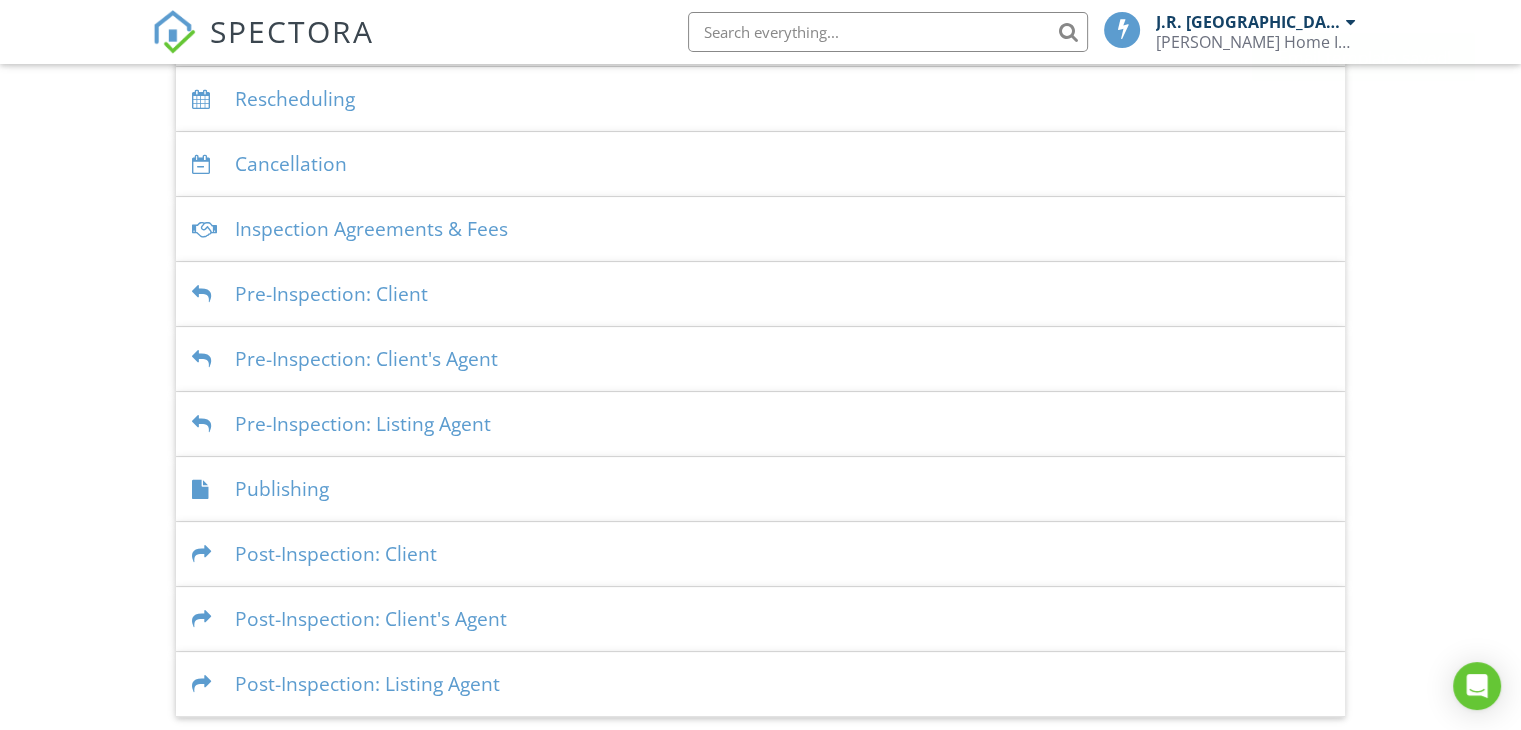 click on "Publishing" at bounding box center [760, 489] 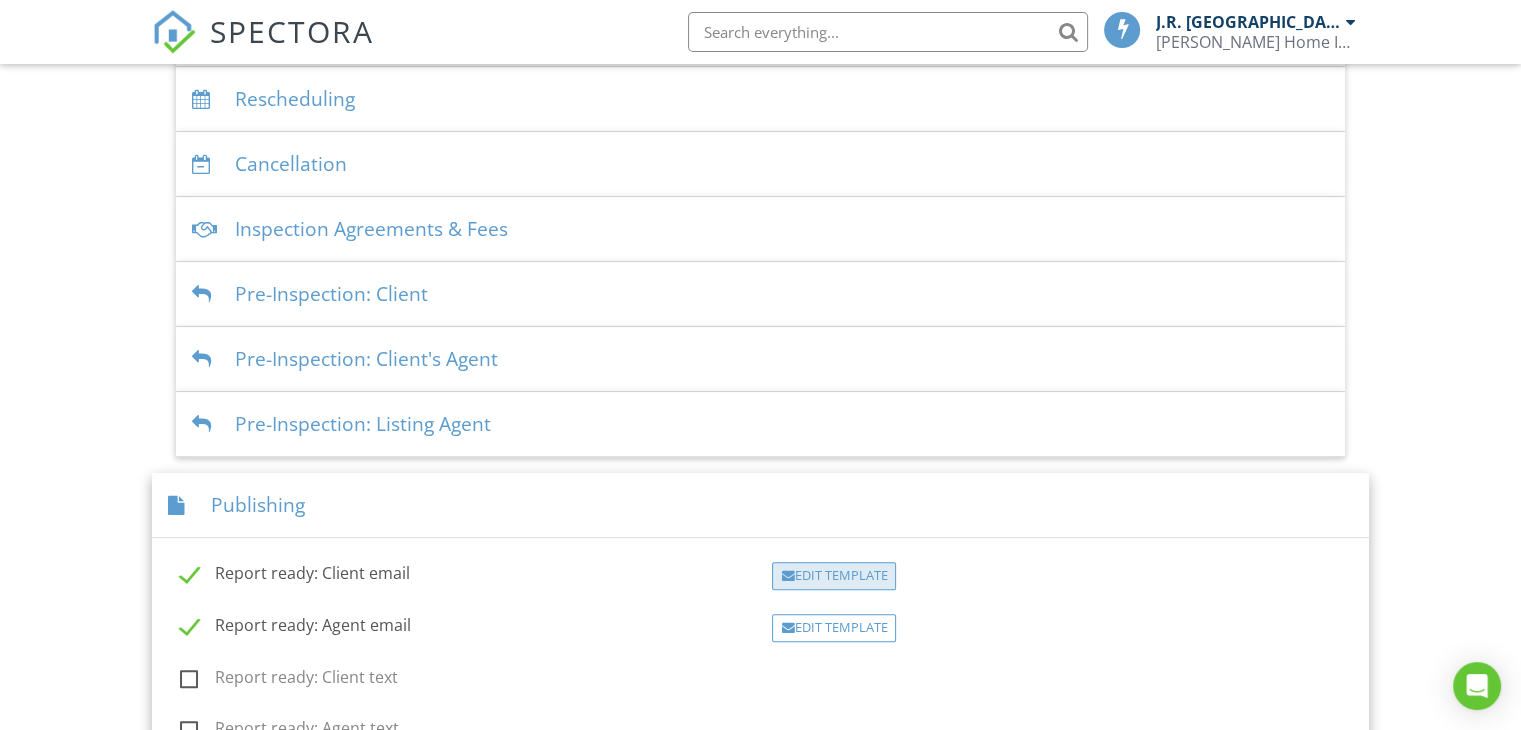 click on "Edit Template" at bounding box center [834, 576] 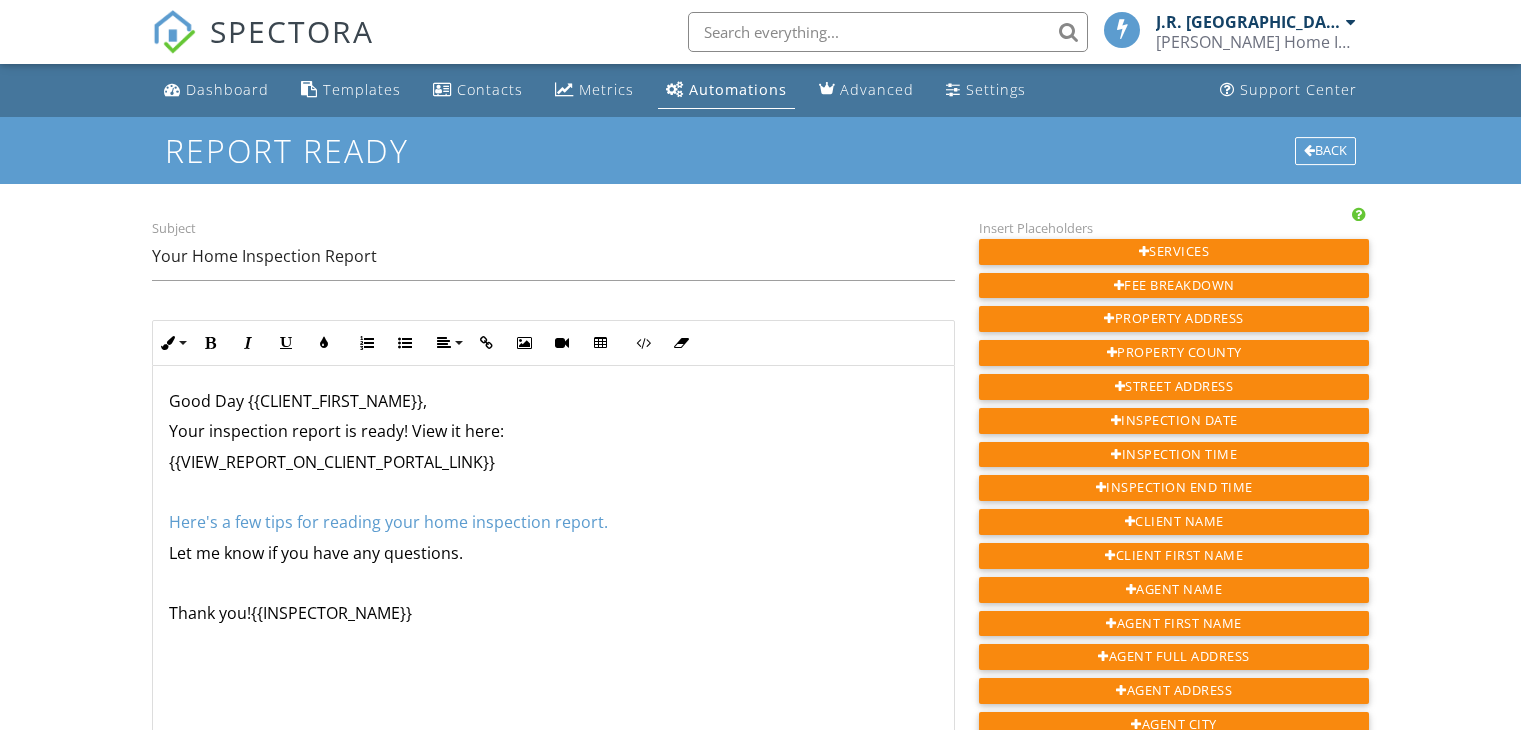 scroll, scrollTop: 0, scrollLeft: 0, axis: both 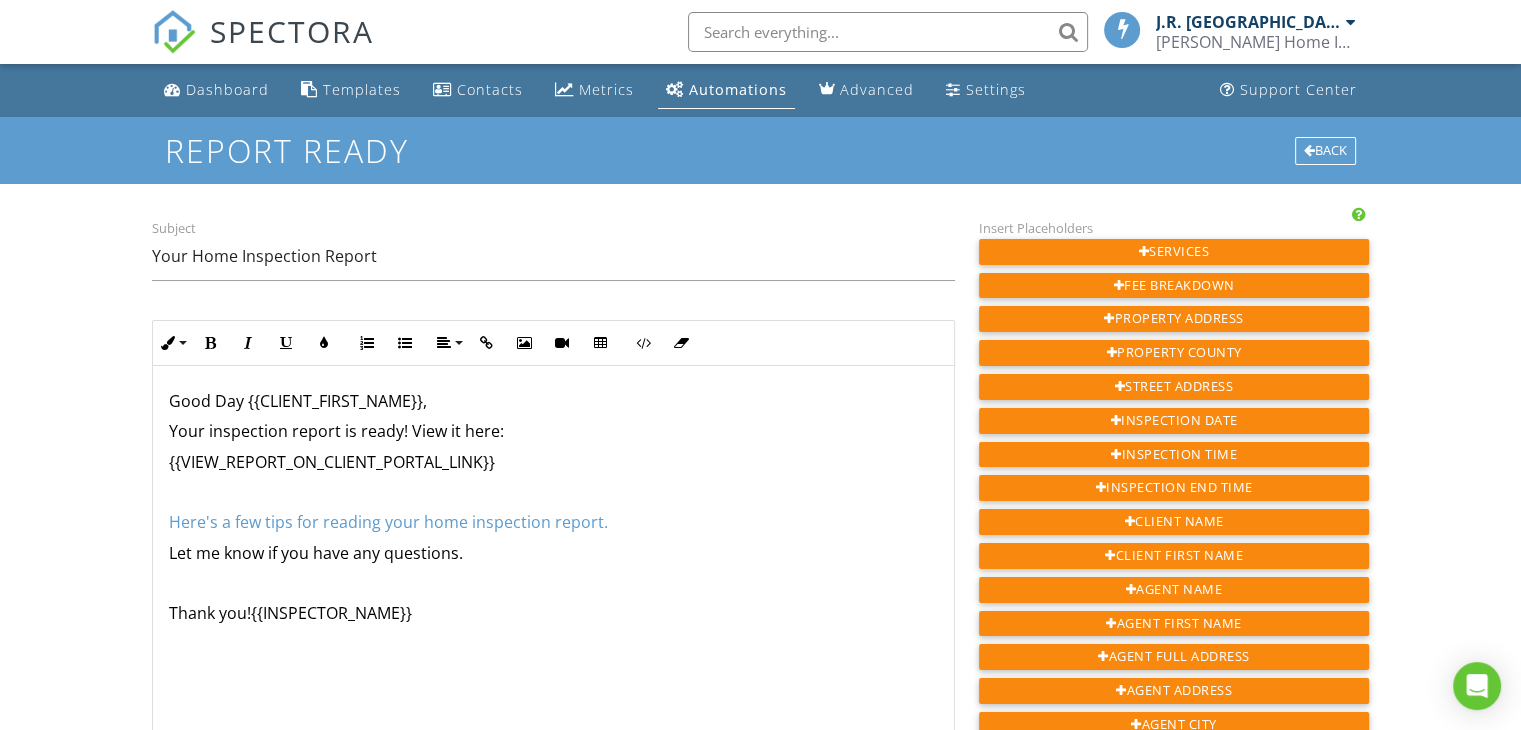 click on "Let me know if you have any questions." at bounding box center (553, 553) 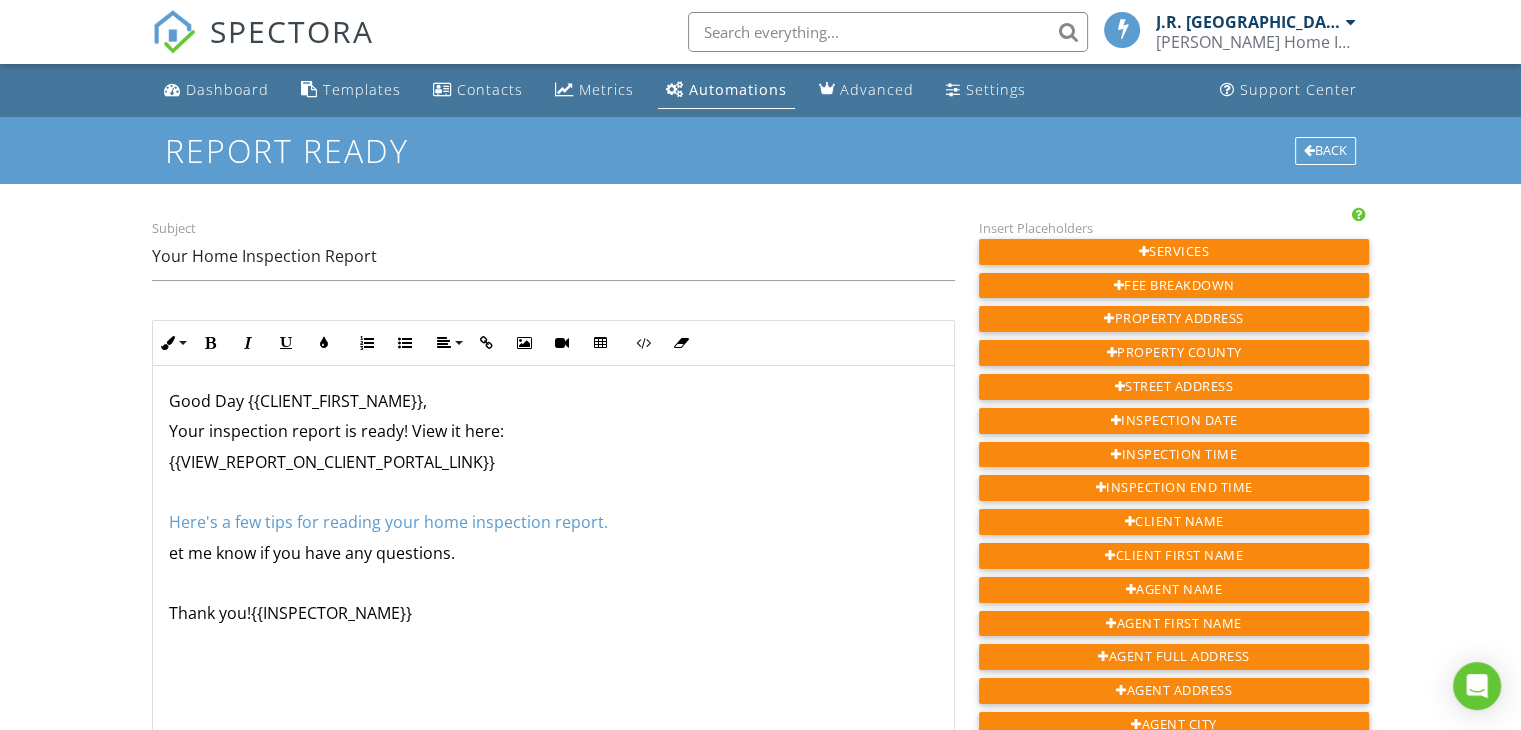 type 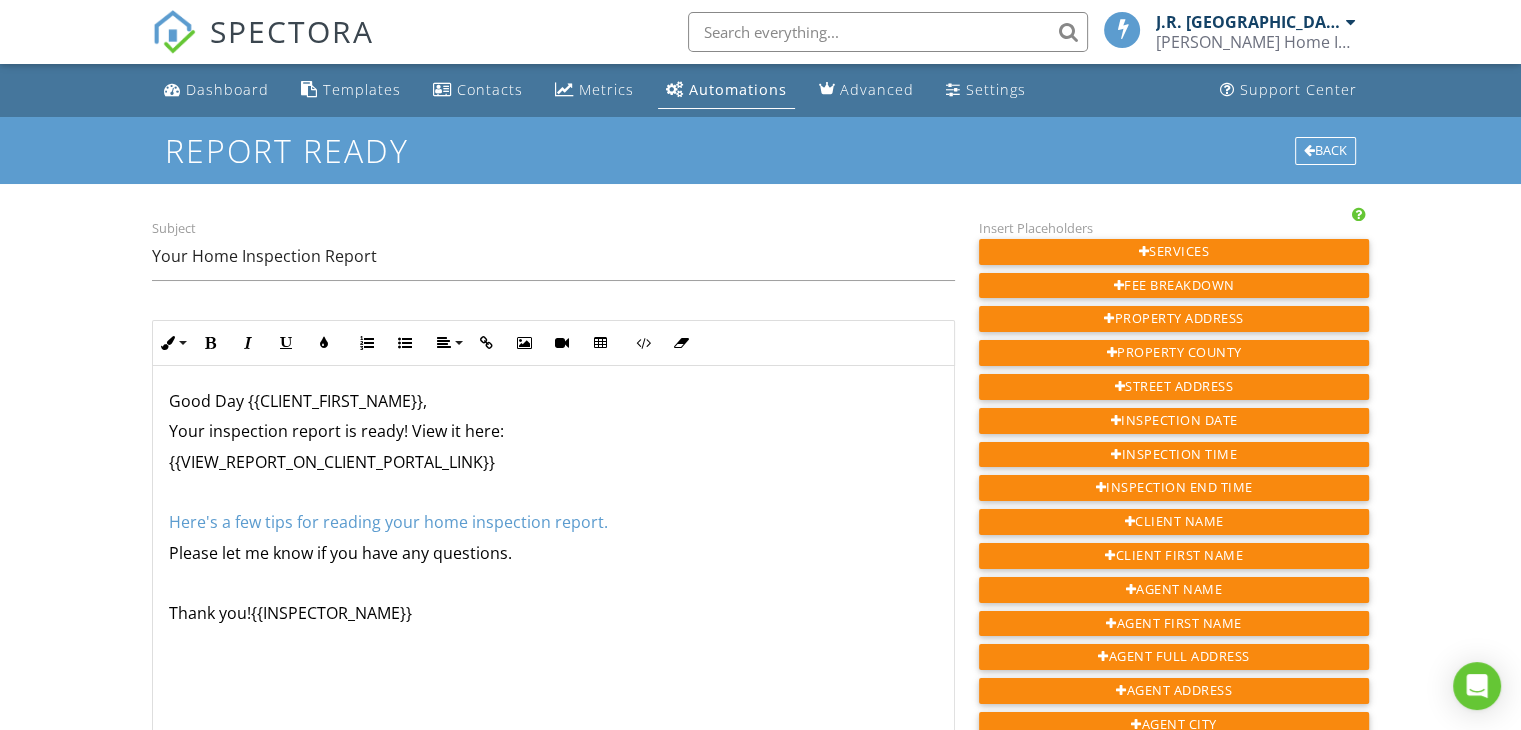 scroll, scrollTop: 0, scrollLeft: 0, axis: both 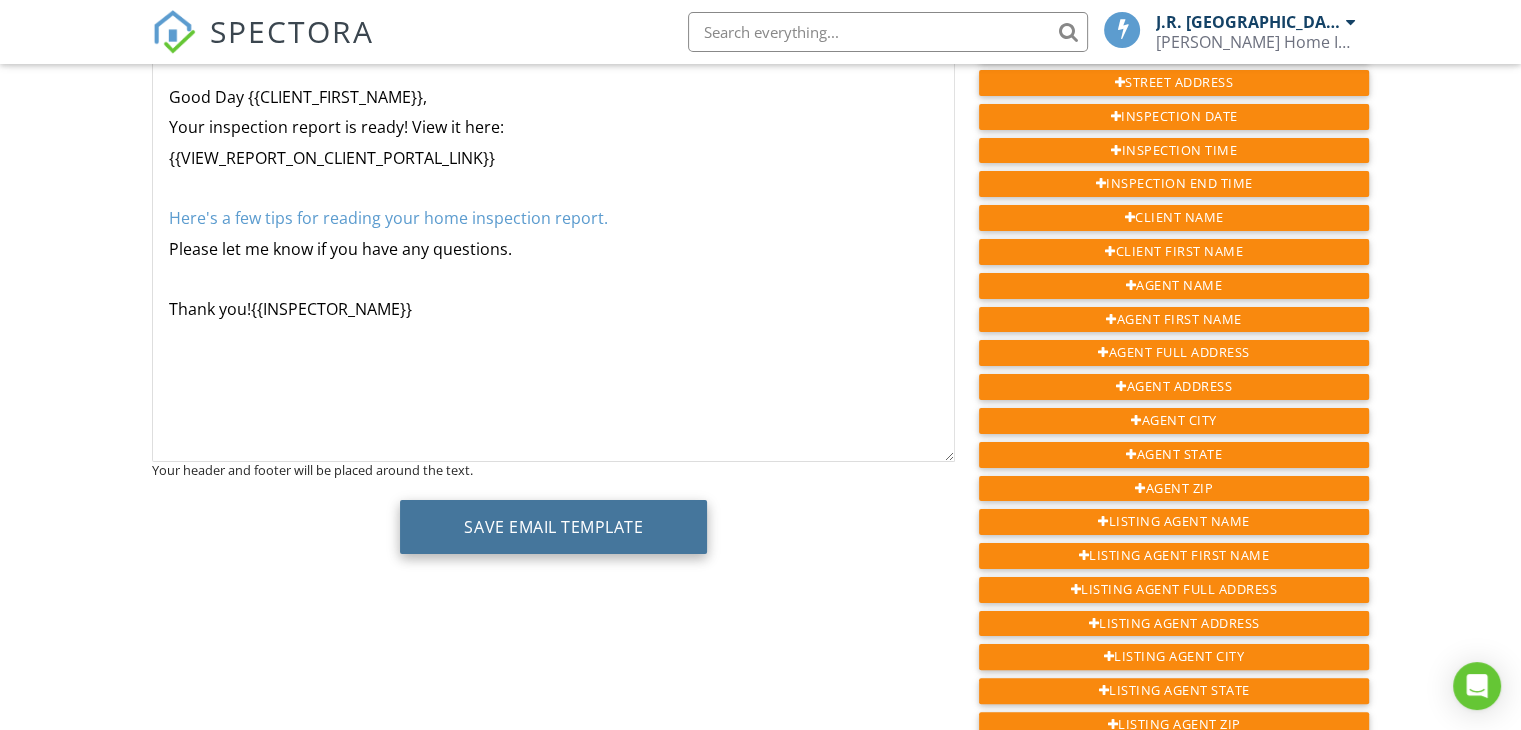 click on "Save Email Template" at bounding box center [553, 527] 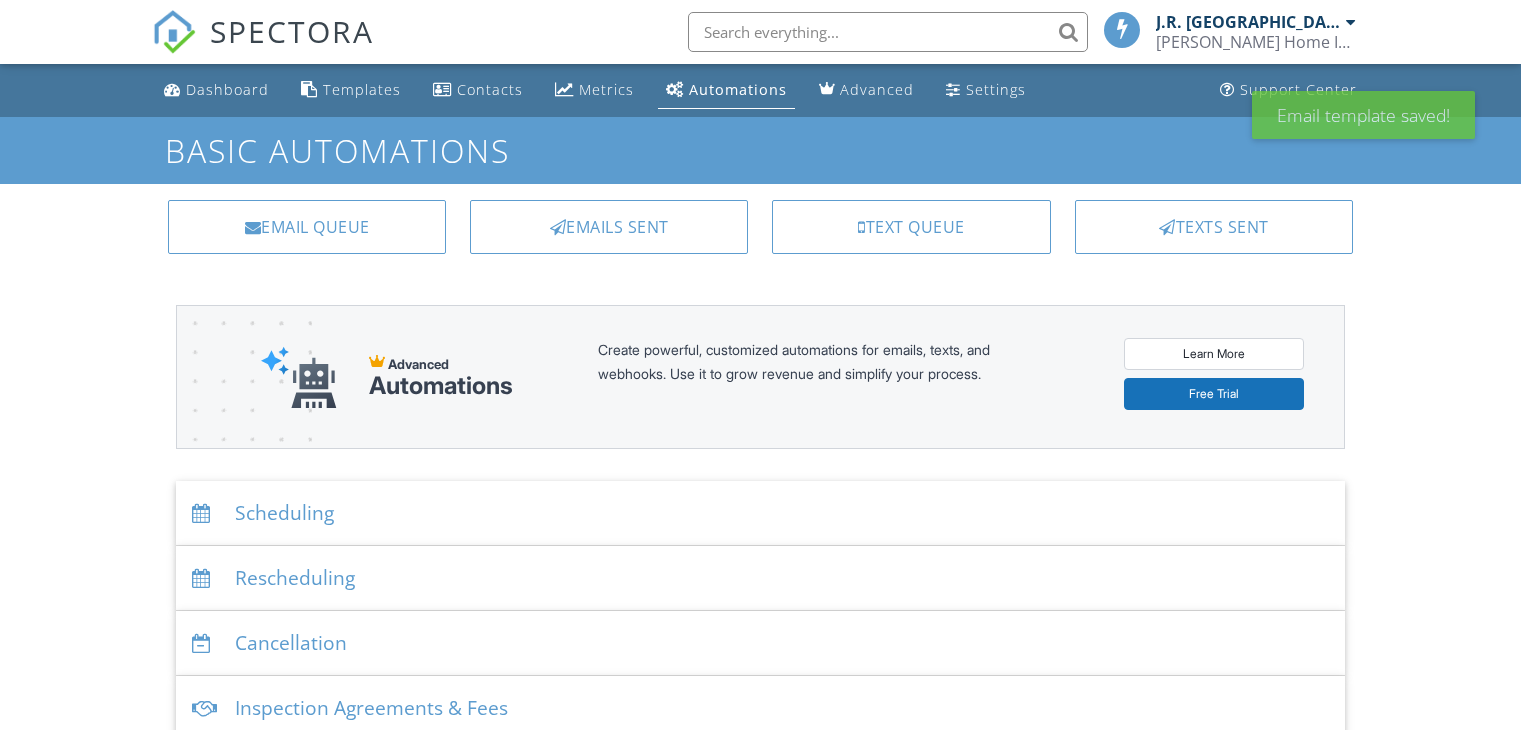 scroll, scrollTop: 0, scrollLeft: 0, axis: both 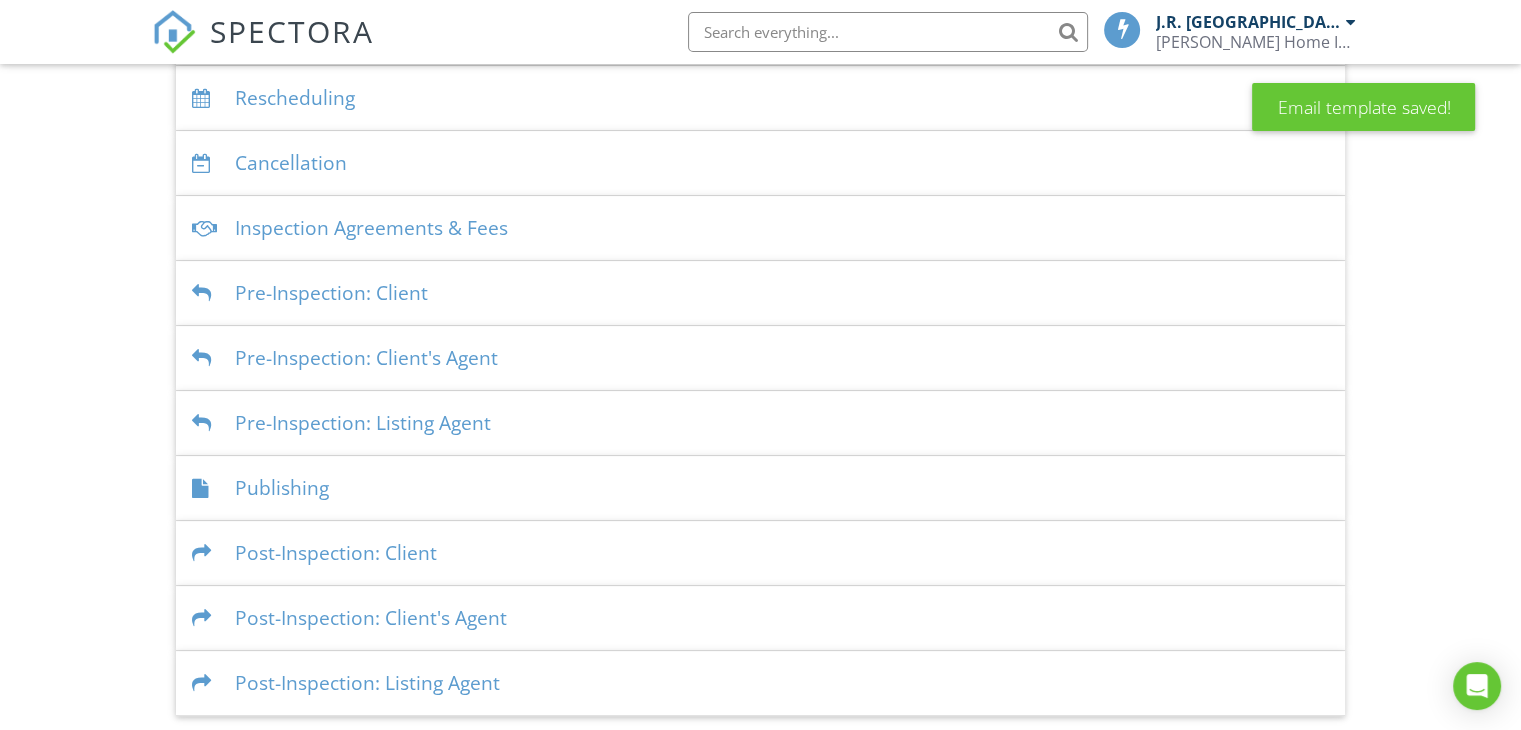 click on "Post-Inspection: Client" at bounding box center (760, 553) 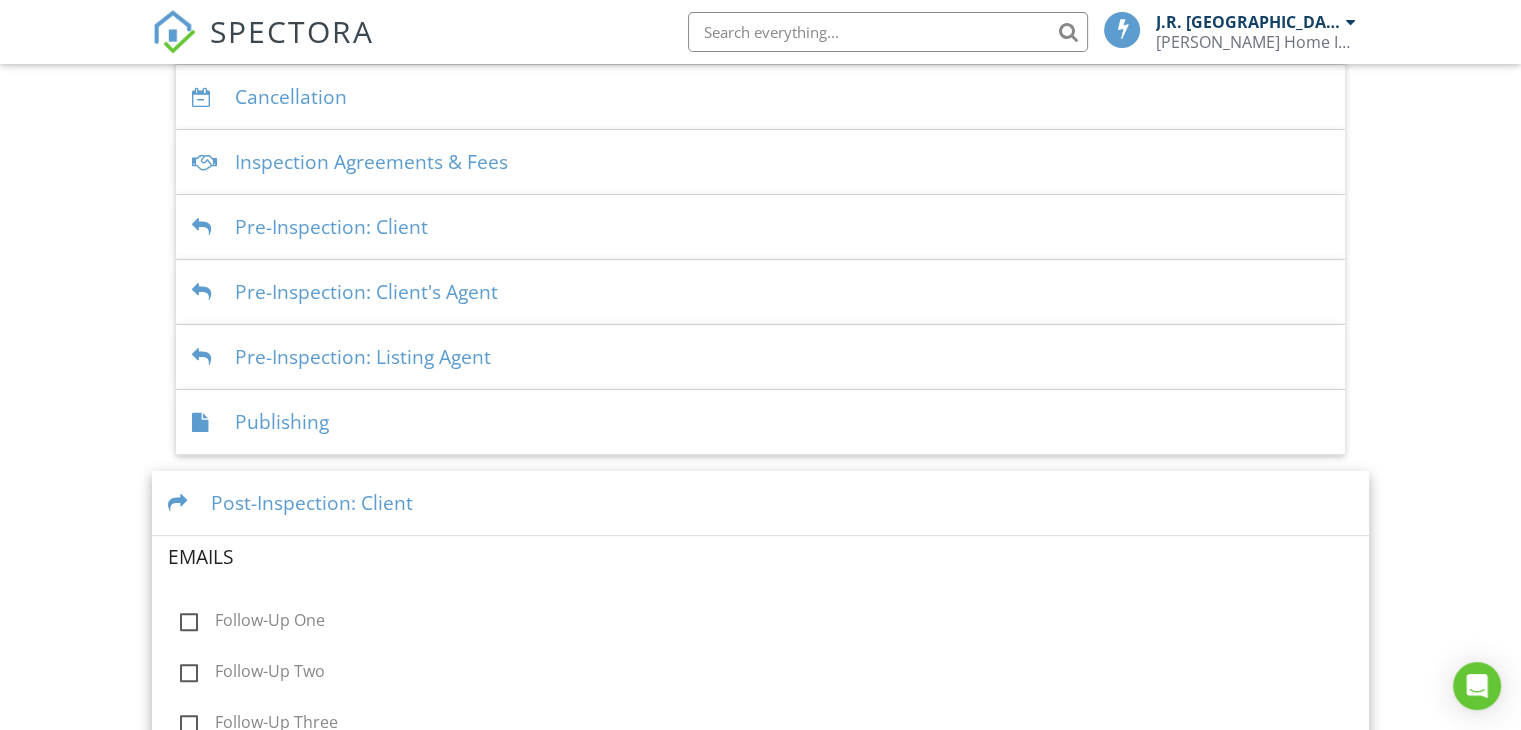 scroll, scrollTop: 544, scrollLeft: 0, axis: vertical 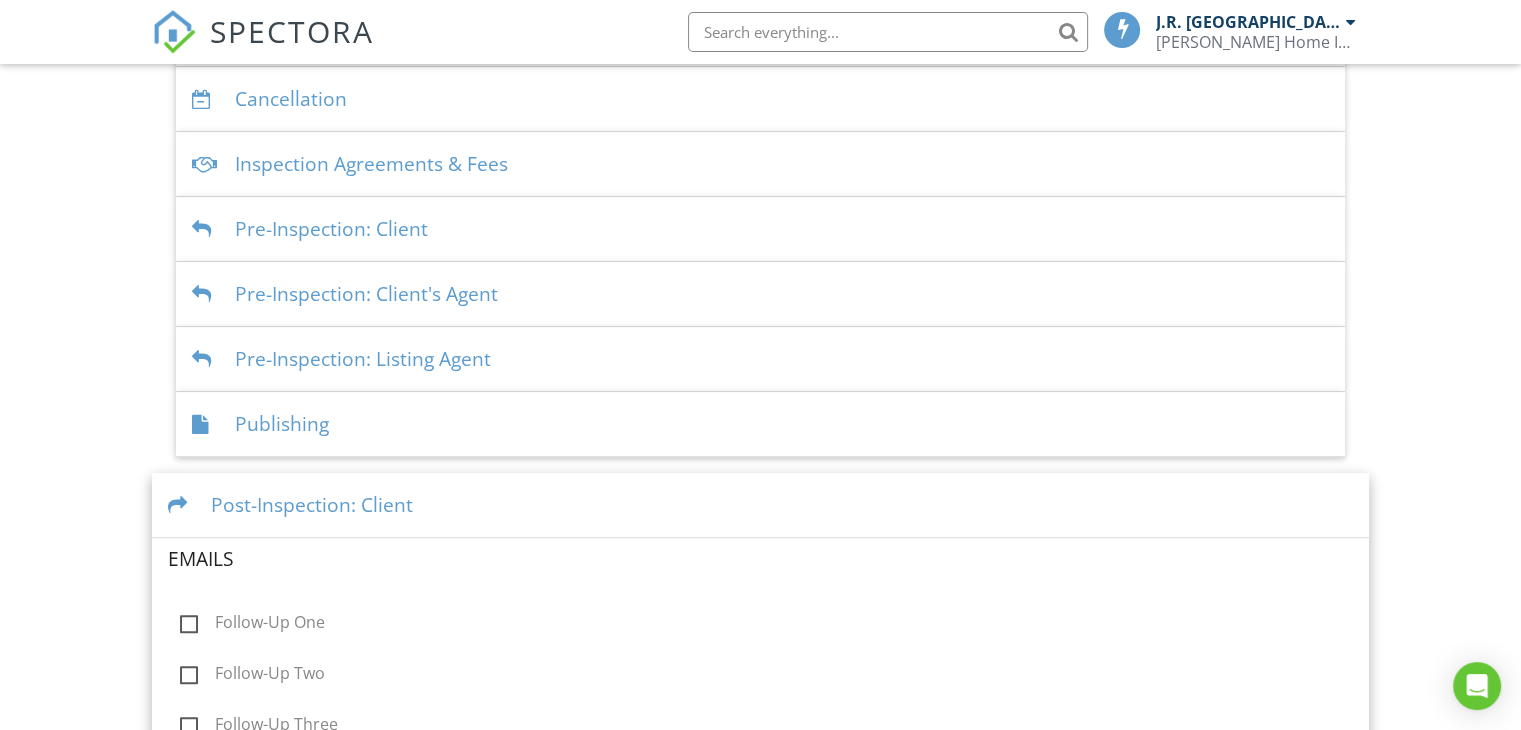 click on "Dashboard
Templates
Contacts
Metrics
Automations
Advanced
Settings
Support Center
Basic Automations
Email Queue
Emails Sent
Text Queue
Texts Sent
Advanced
Automations
Create powerful, customized automations for emails, texts, and webhooks.
Use it to grow revenue and simplify your process.
Learn More
Free Trial
Scheduling
Emails
Inspection confirmation email for clients
Edit Template
Inspection confirmation email for client's agent
Edit Template
Inspection confirmation email for listing agent
Edit Template
Text Messages
Inspection confirmation text for clients
Edit Template
Inspection confirmation text for client's agent
Edit Template" at bounding box center (760, 353) 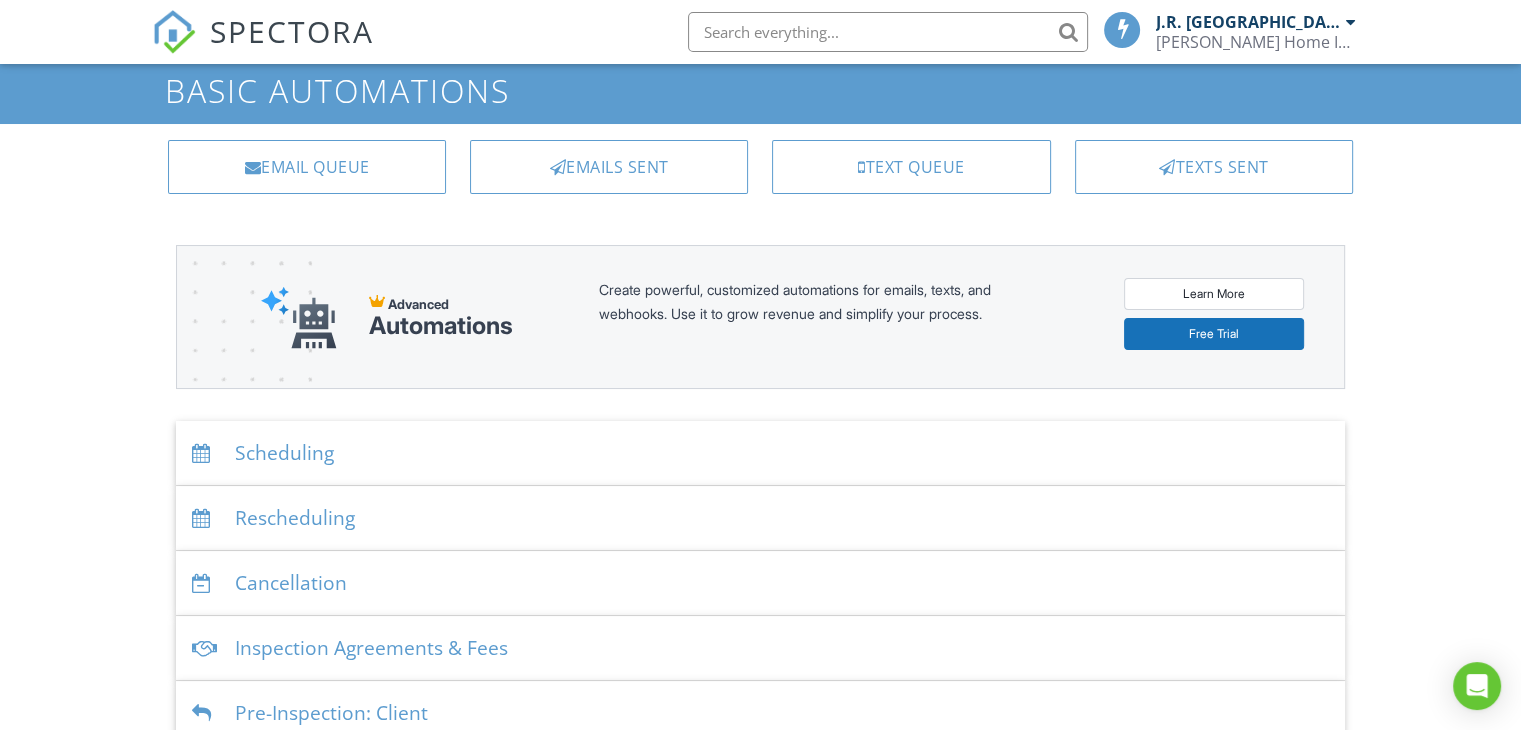 scroll, scrollTop: 0, scrollLeft: 0, axis: both 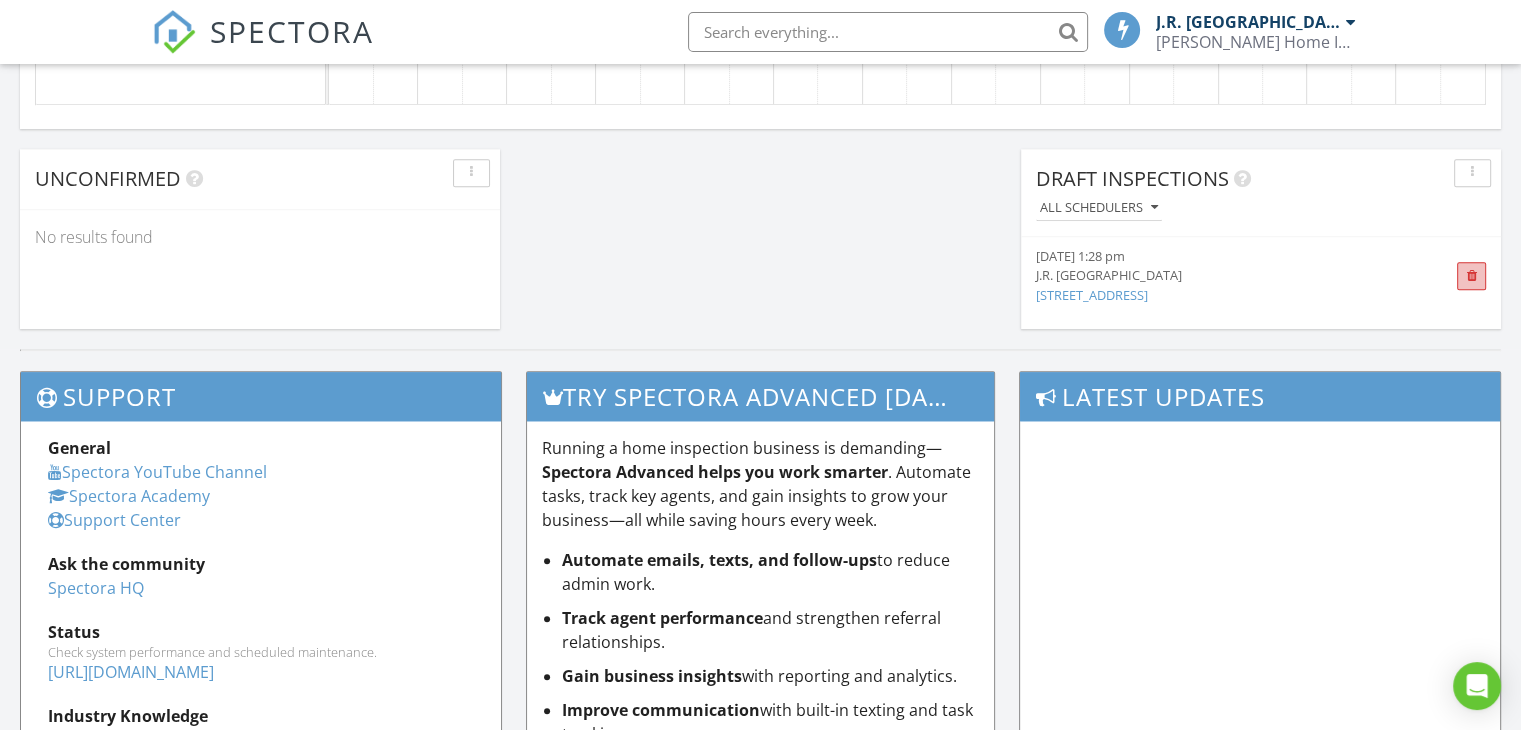 click at bounding box center [1471, 276] 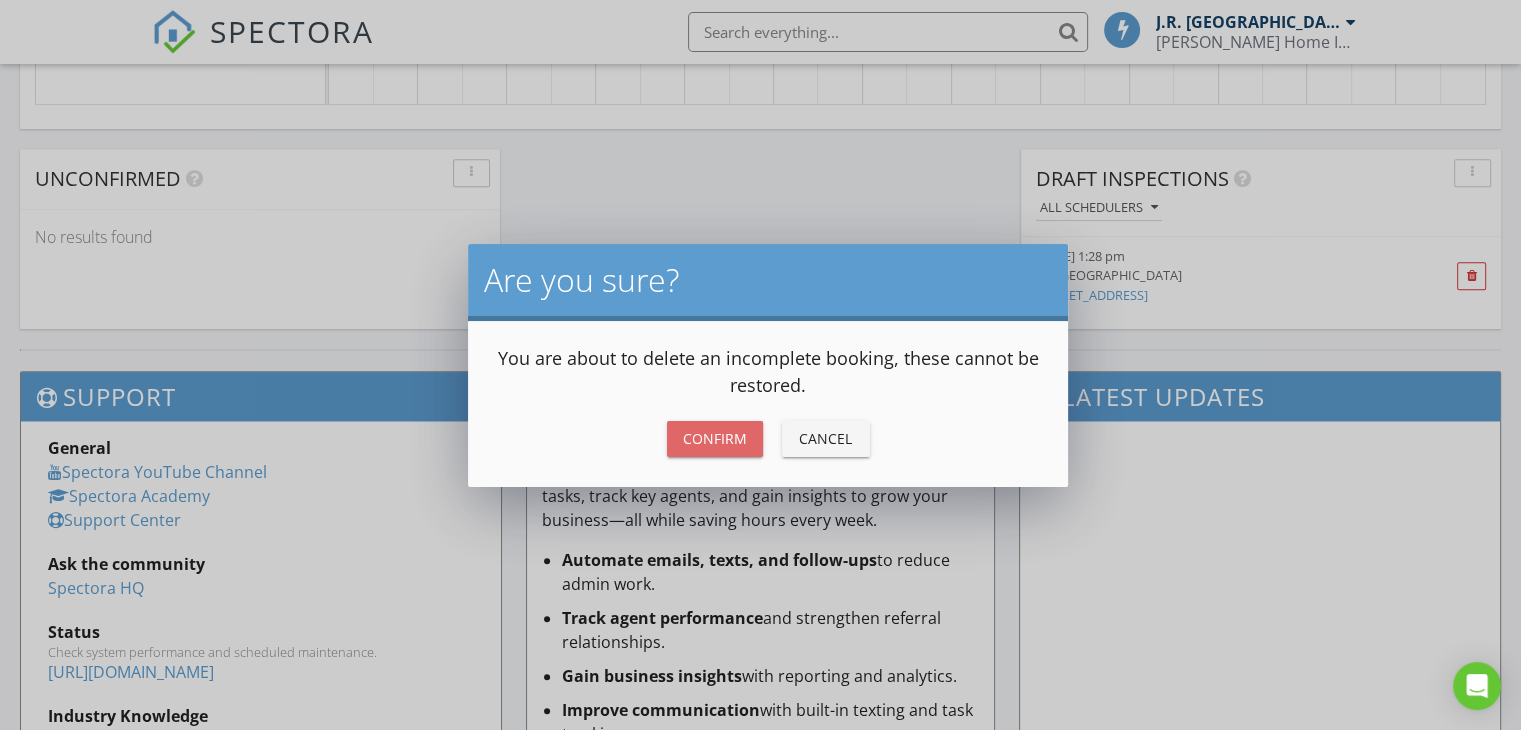 click on "Confirm" at bounding box center [715, 438] 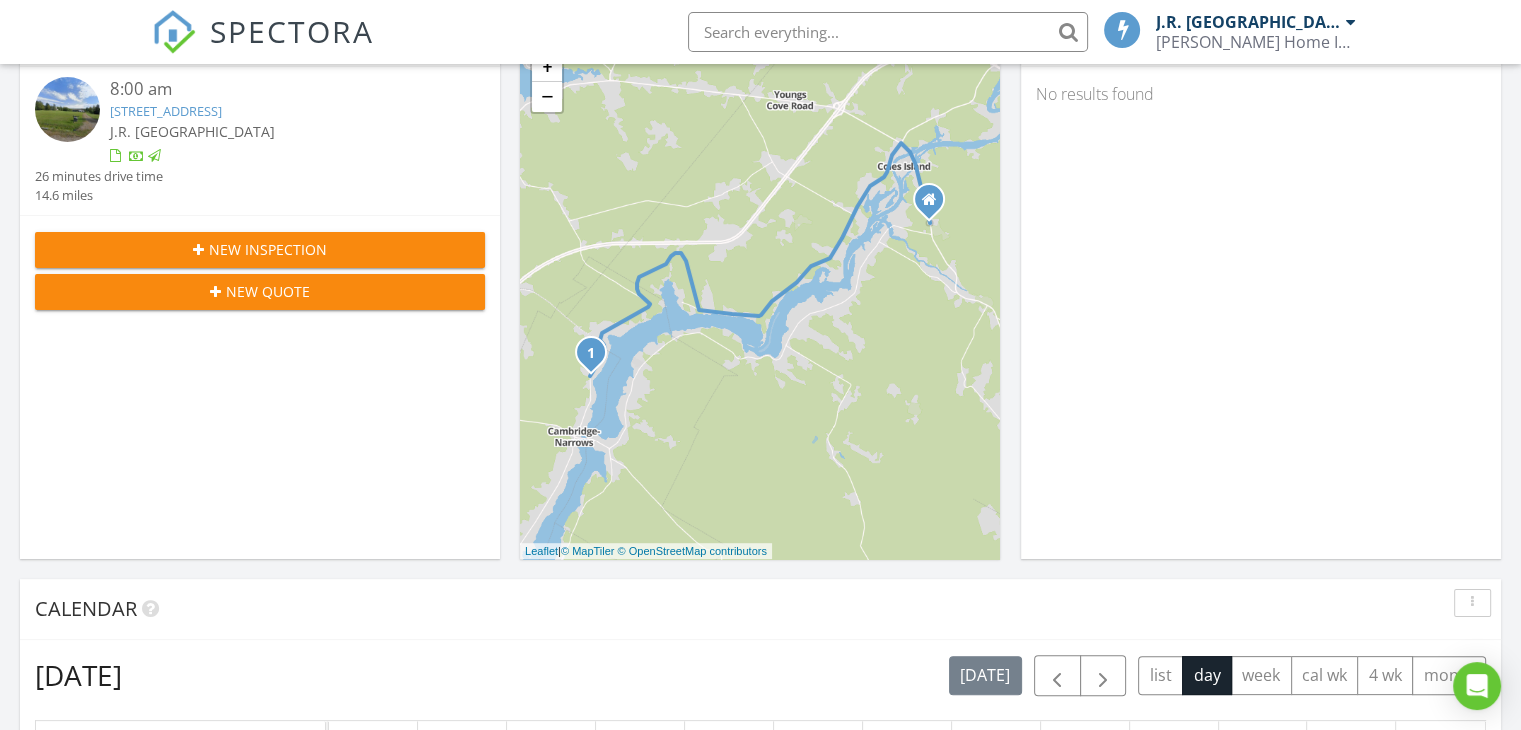scroll, scrollTop: 0, scrollLeft: 0, axis: both 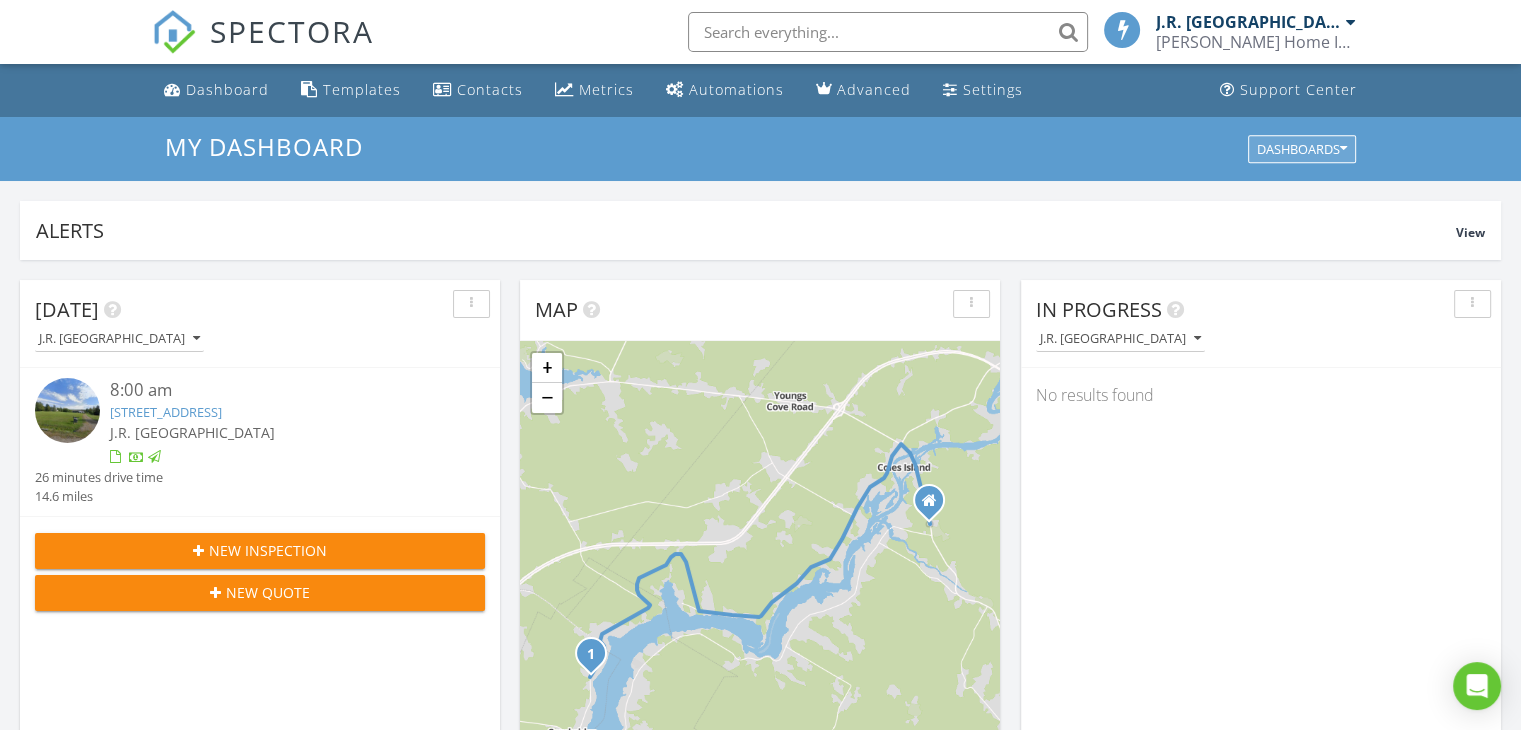 click on "Dashboards" at bounding box center (1302, 149) 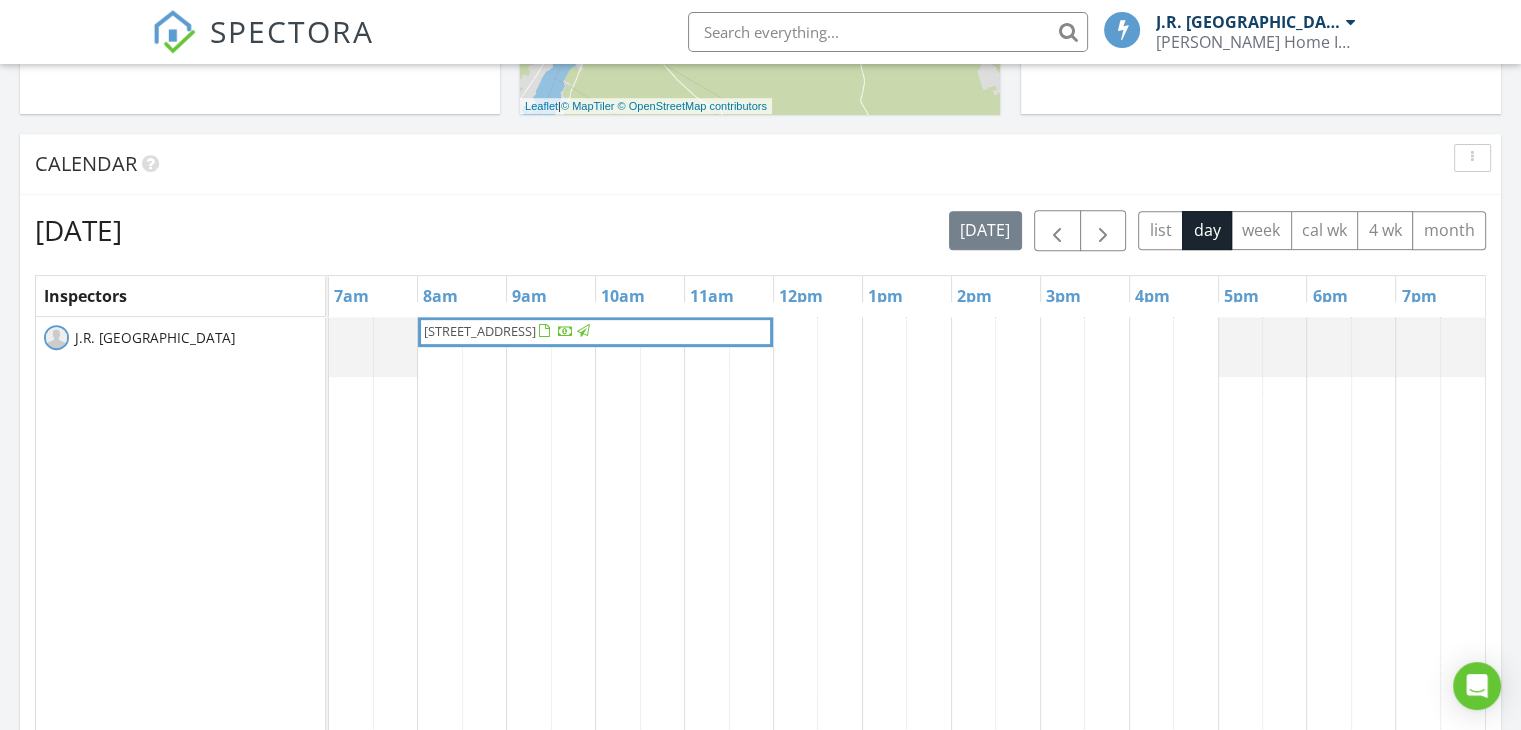 scroll, scrollTop: 745, scrollLeft: 0, axis: vertical 